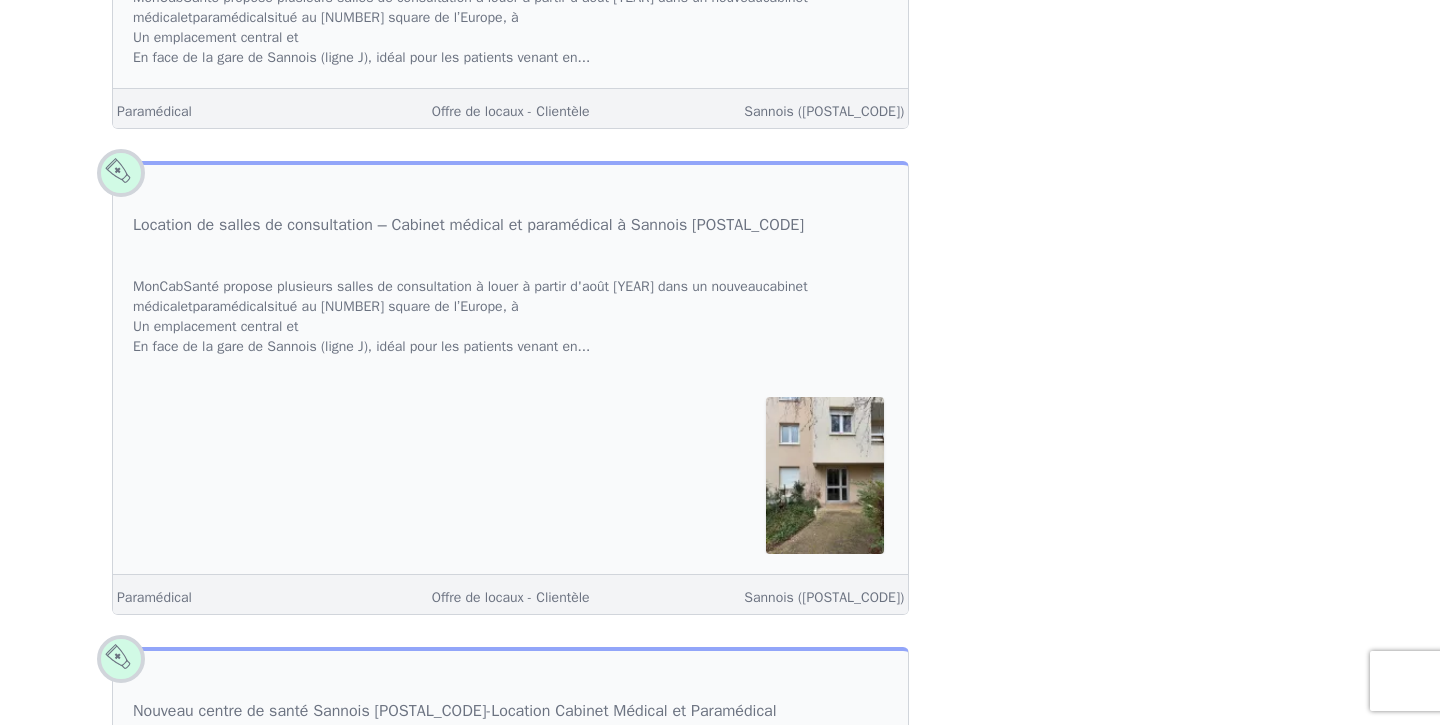 scroll, scrollTop: 0, scrollLeft: 0, axis: both 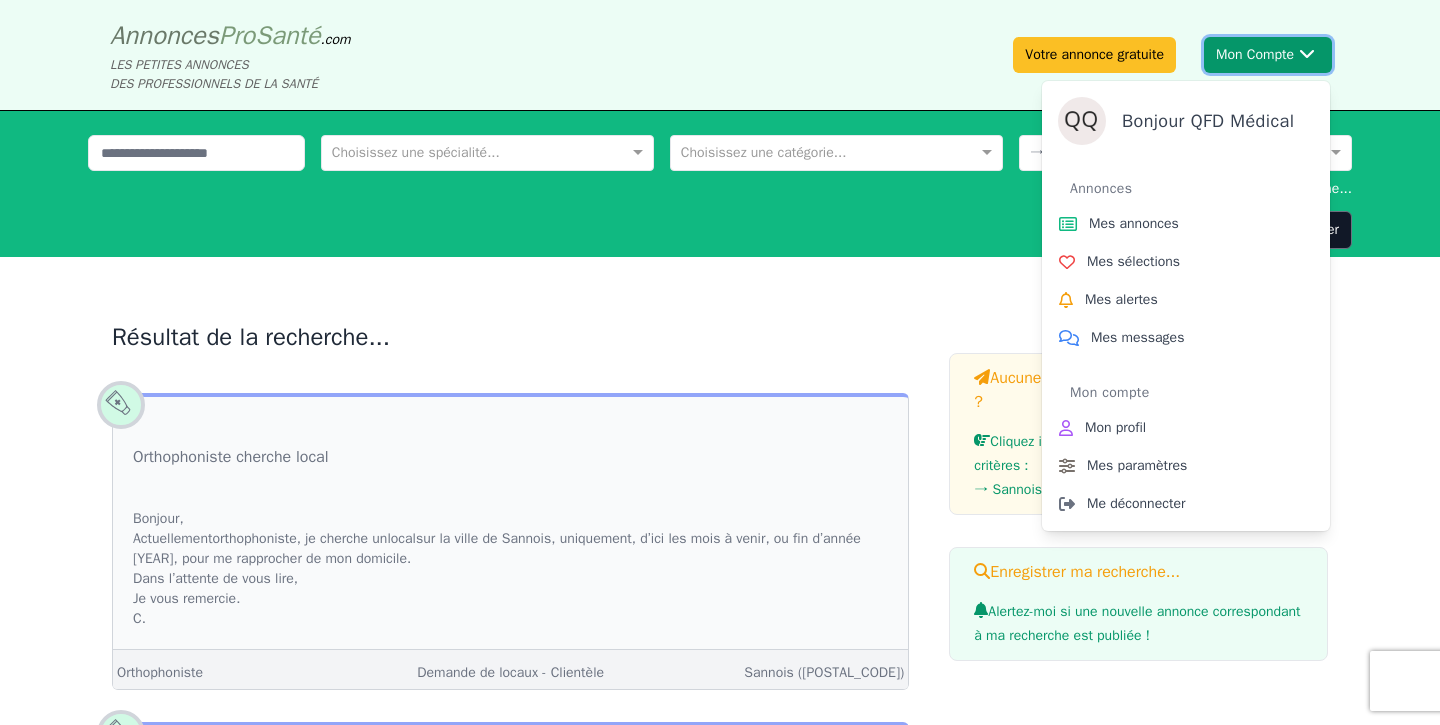 click on "Mon Compte Bonjour QFD médical Annonces Mes annonces Mes sélections Mes alertes Mes messages Mon compte Mon profil Mes paramètres Me déconnecter" at bounding box center (1268, 55) 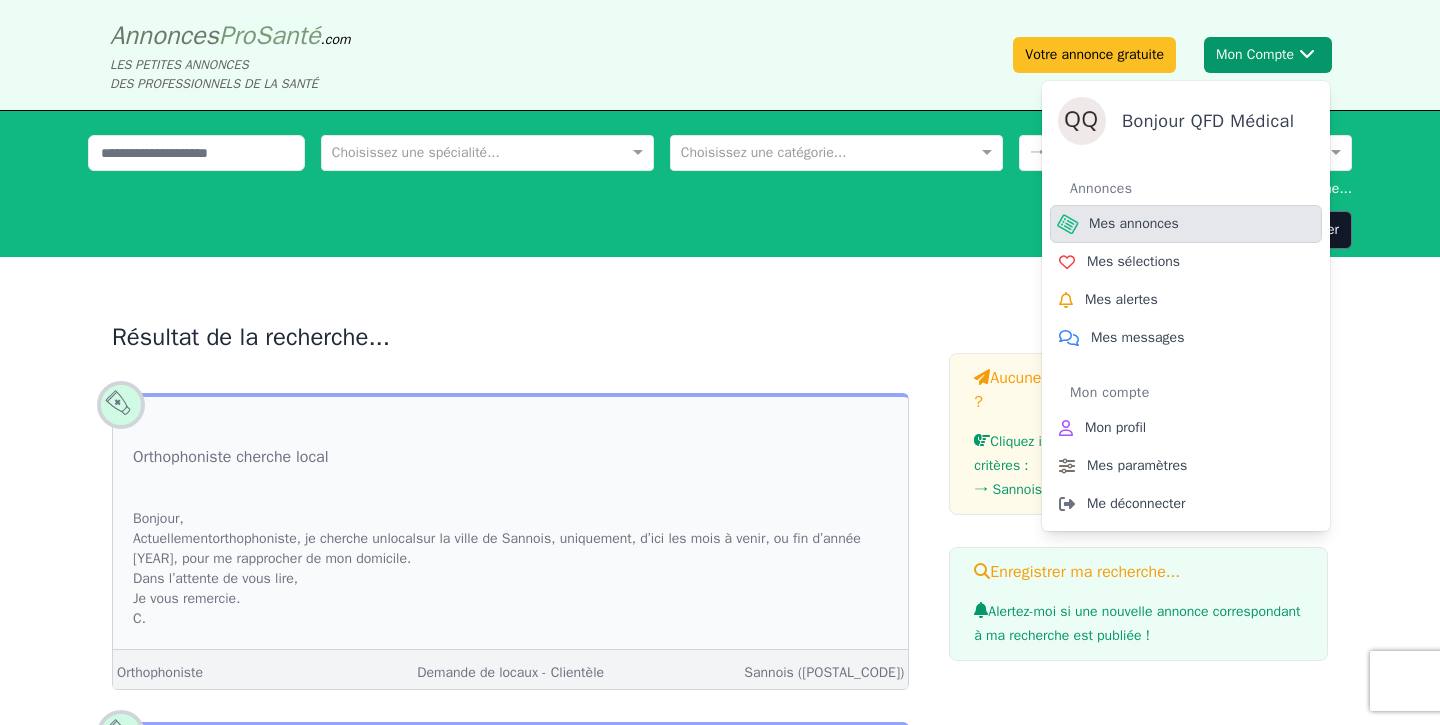 click on "Mes annonces" at bounding box center [1134, 224] 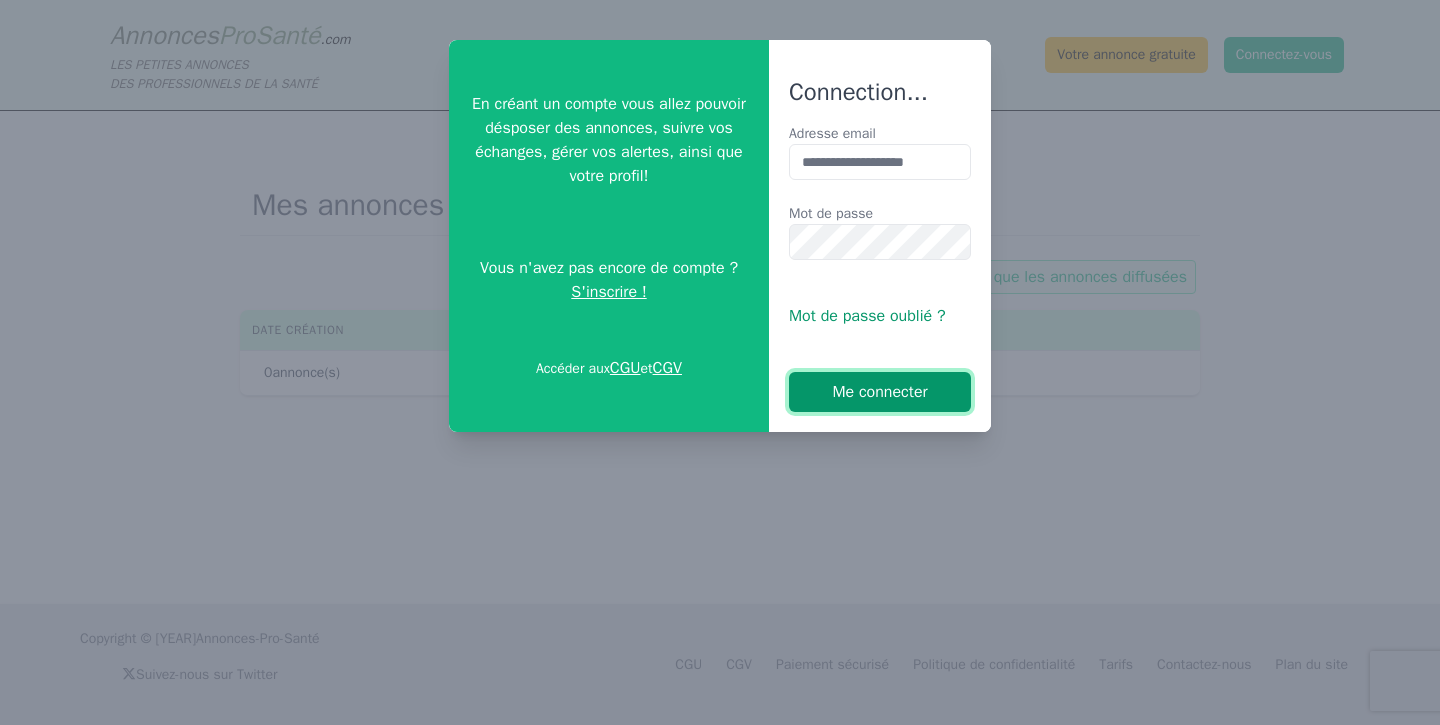click on "Me connecter" at bounding box center (880, 392) 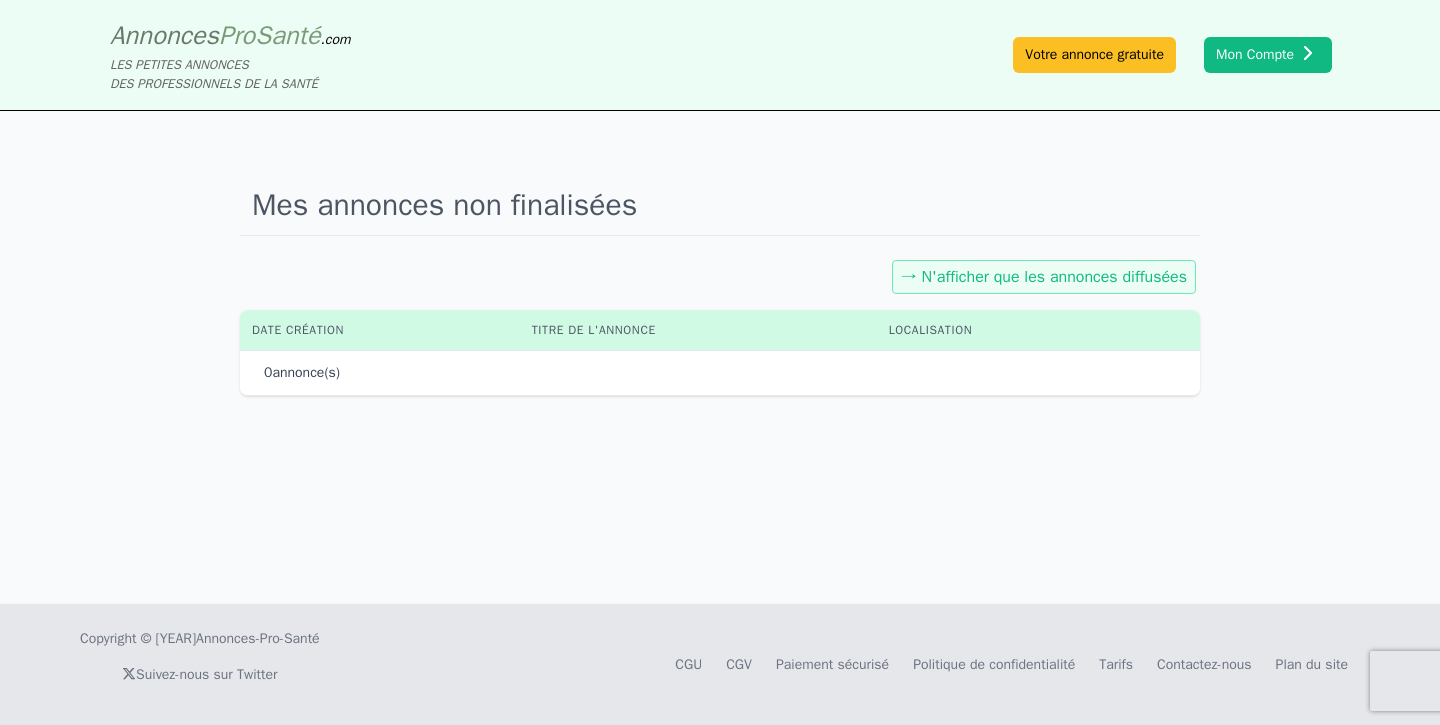 click on "→ N'afficher que les annonces diffusées" at bounding box center [1044, 277] 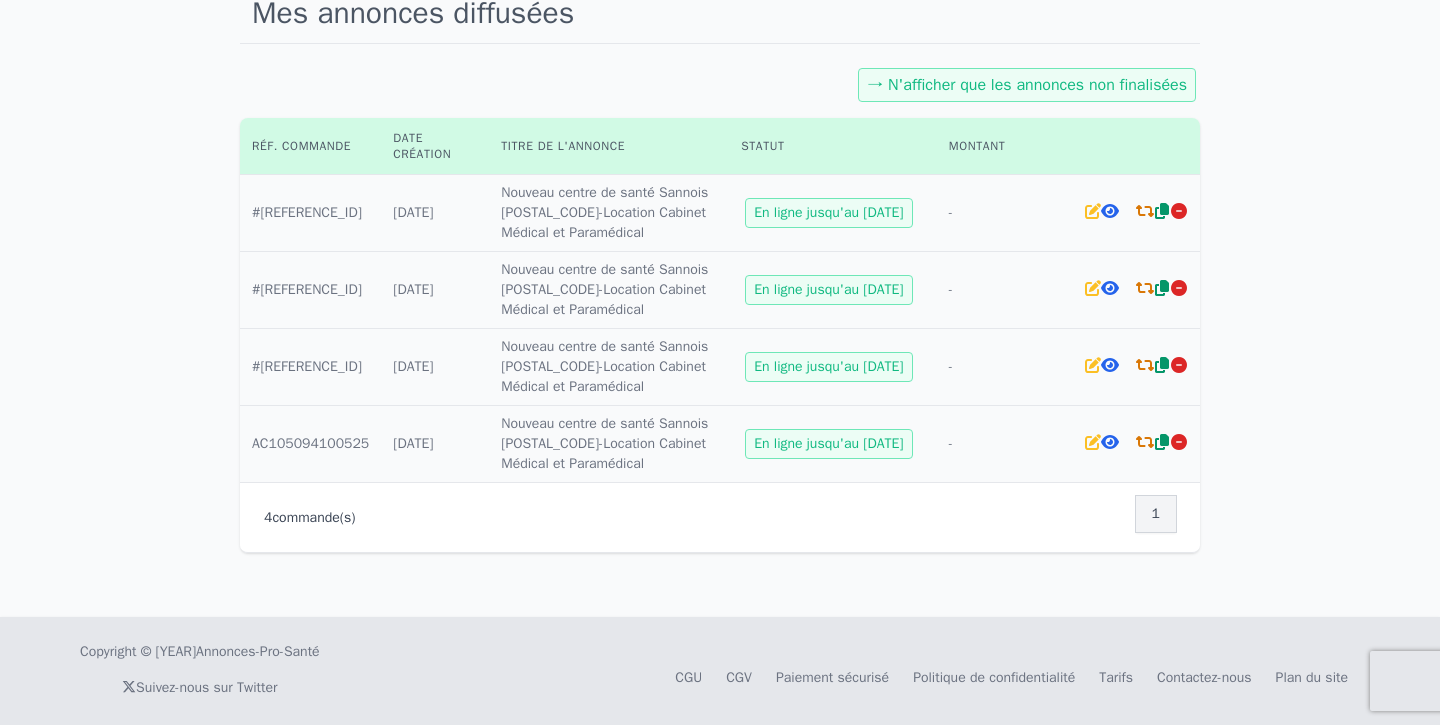 scroll, scrollTop: 204, scrollLeft: 0, axis: vertical 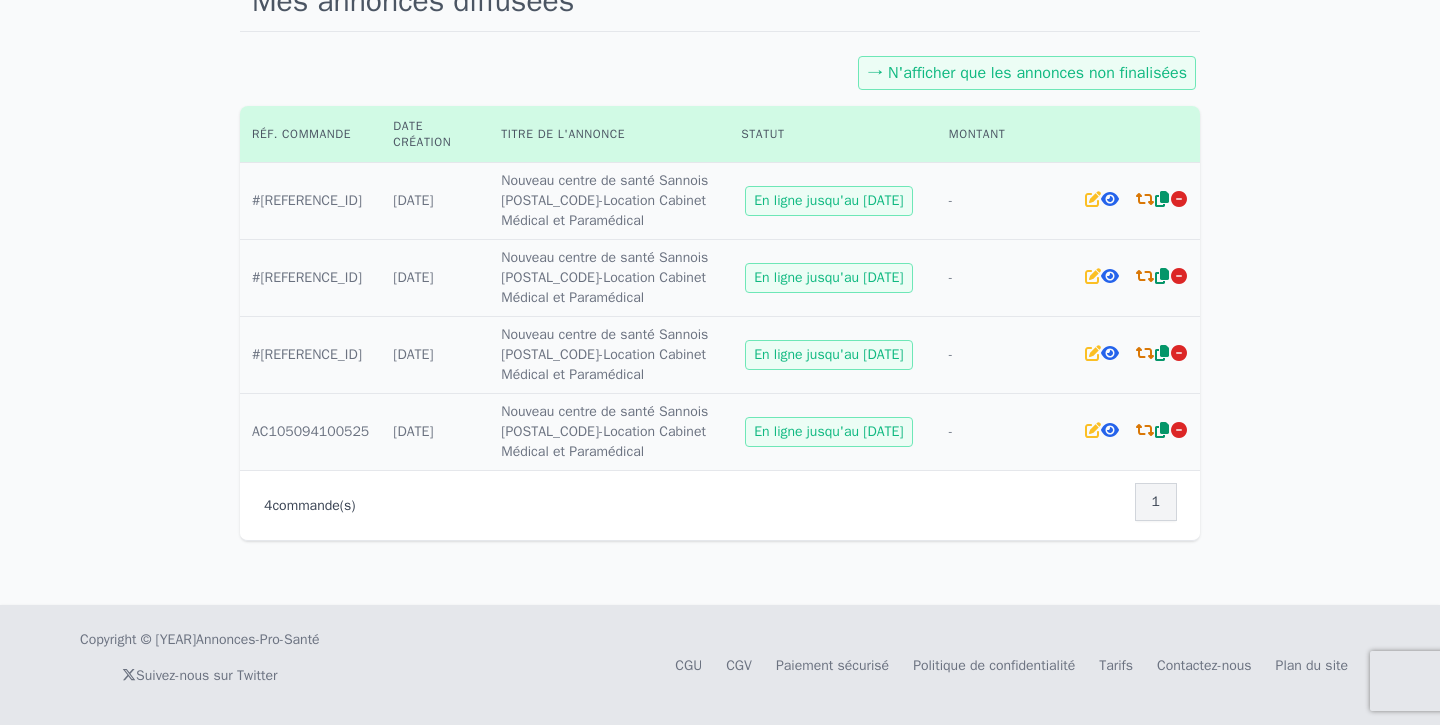 click at bounding box center [1110, 199] 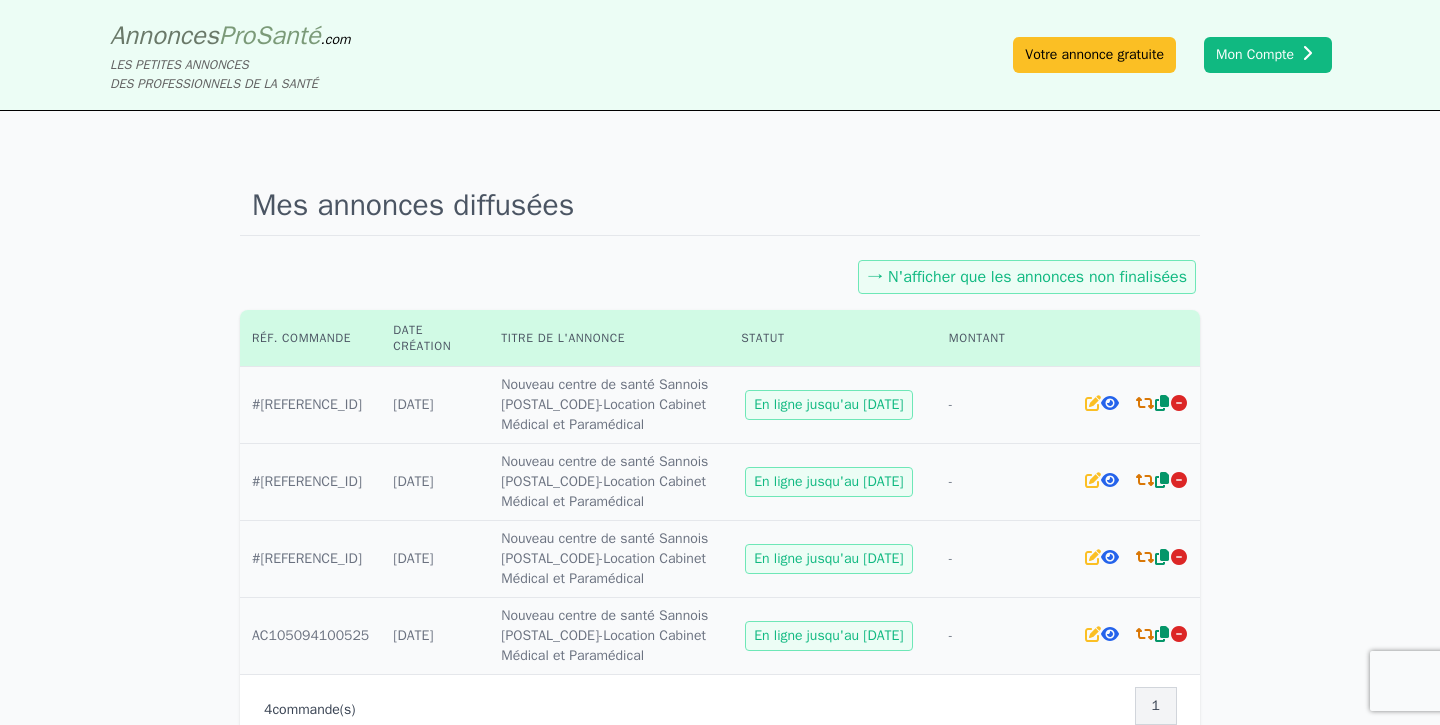 click at bounding box center (1110, 480) 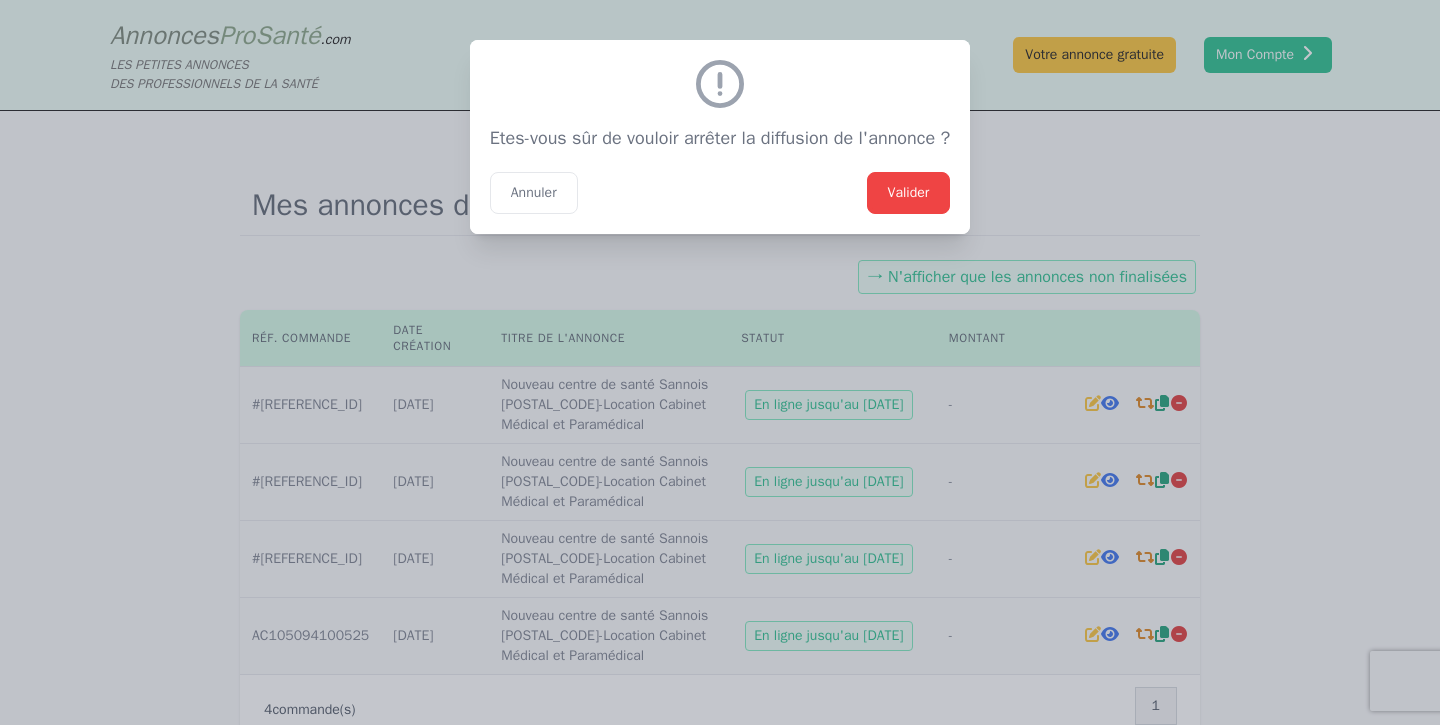 click on "Valider" at bounding box center (909, 193) 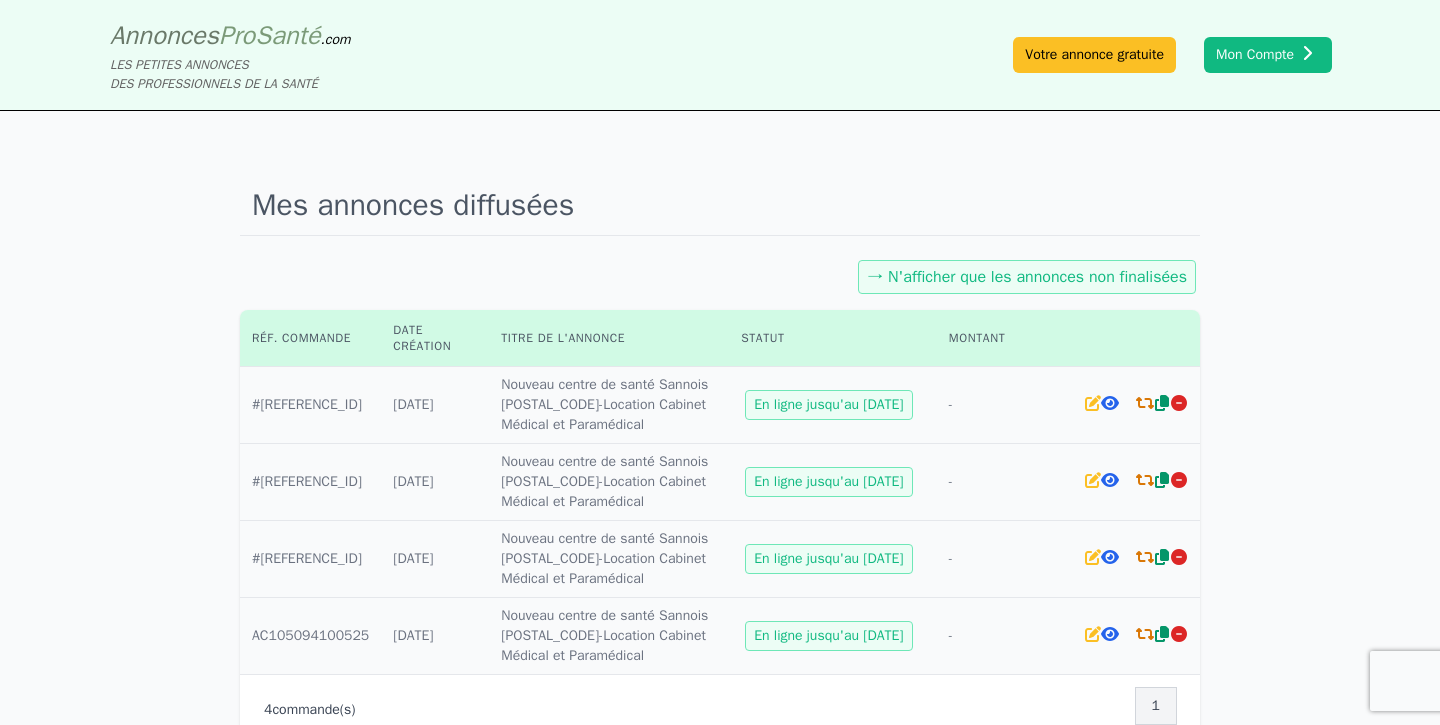 click at bounding box center [1179, 403] 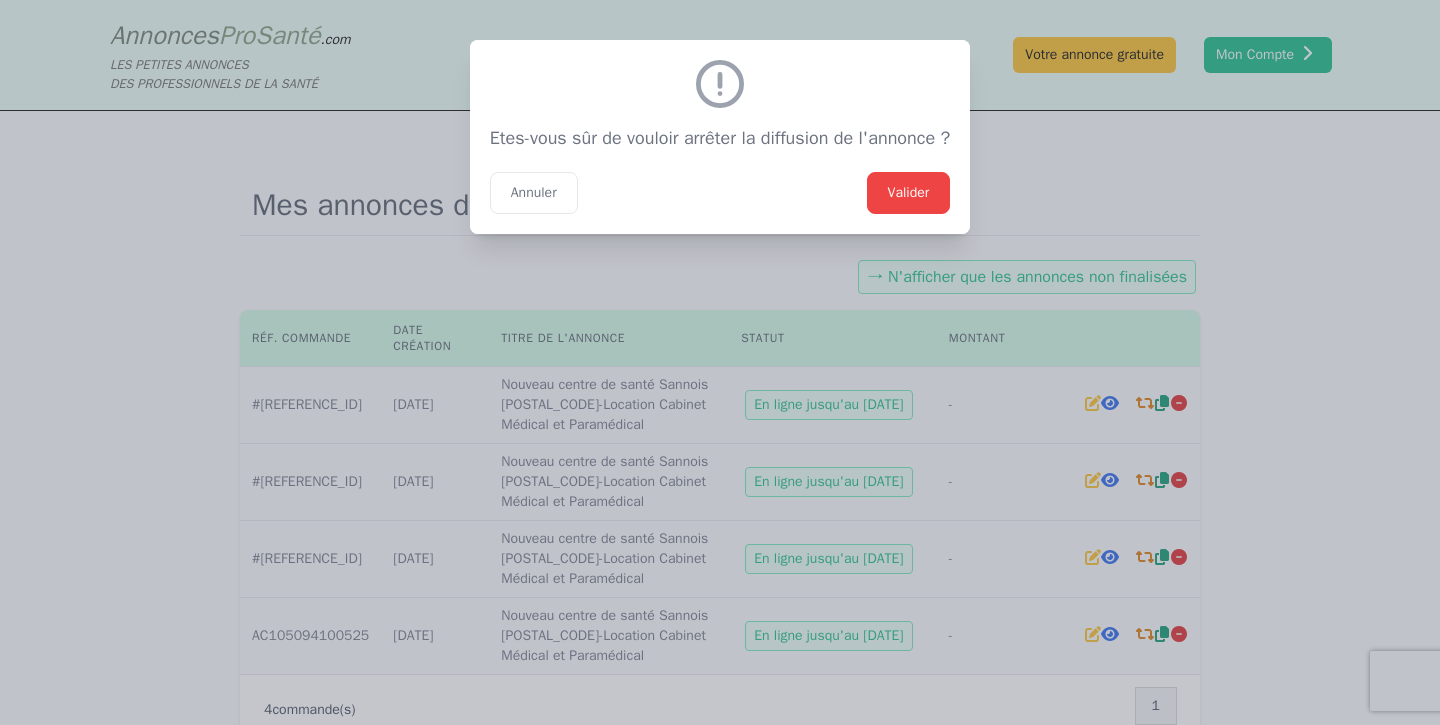 click on "Valider" at bounding box center [909, 193] 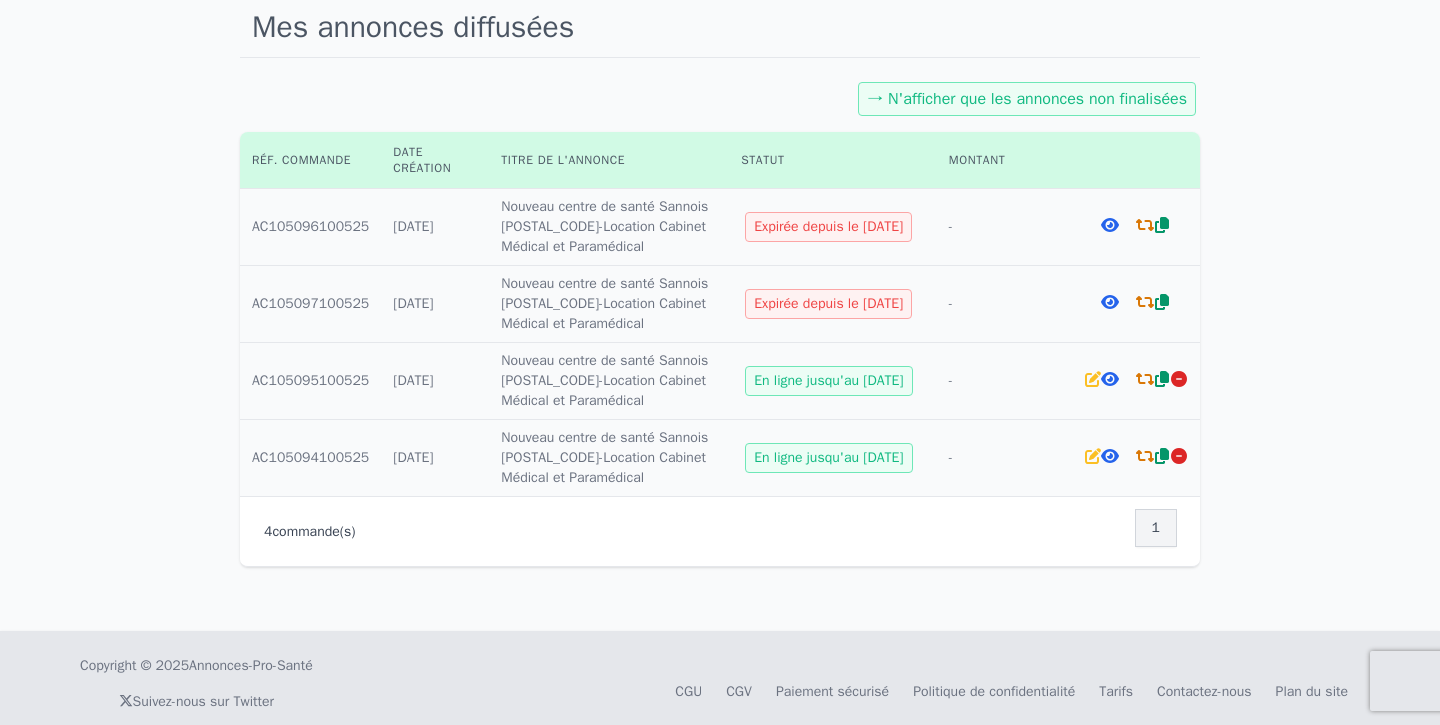 scroll, scrollTop: 204, scrollLeft: 0, axis: vertical 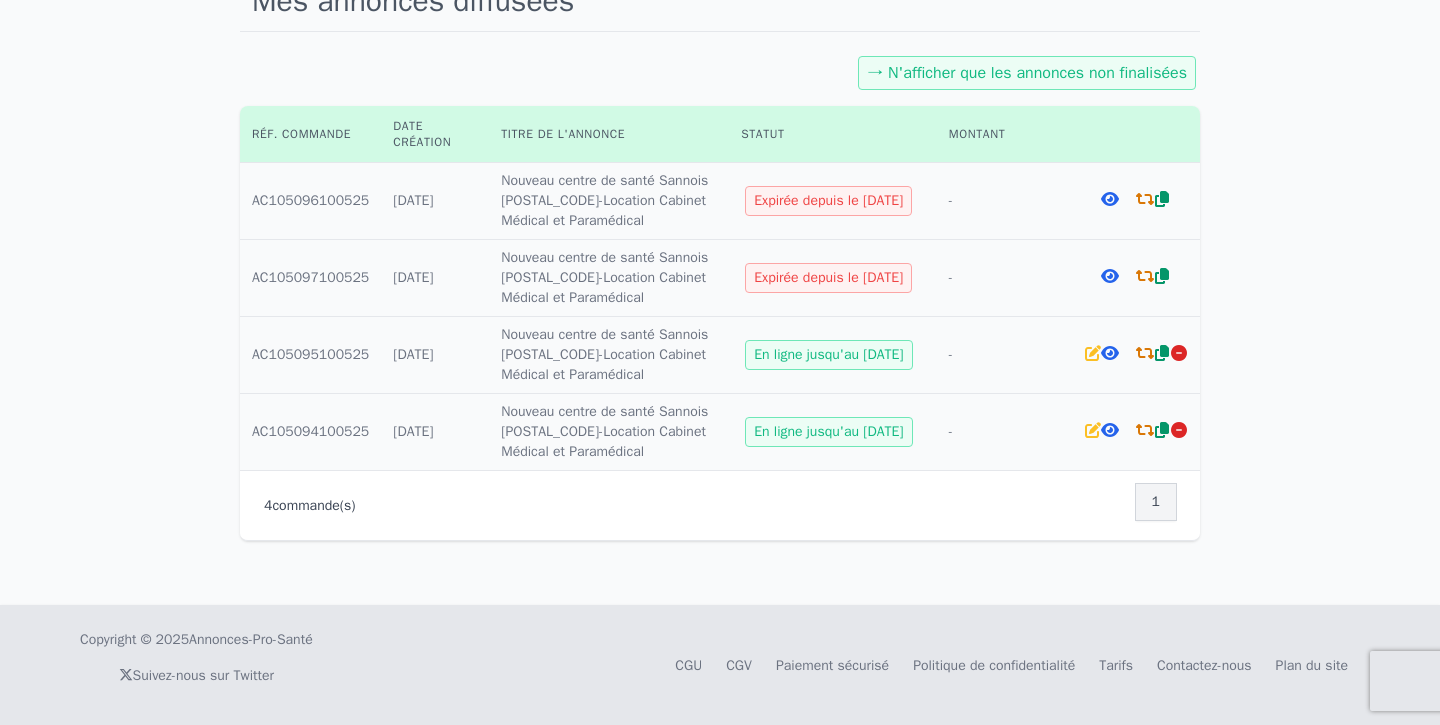 click at bounding box center (1145, 353) 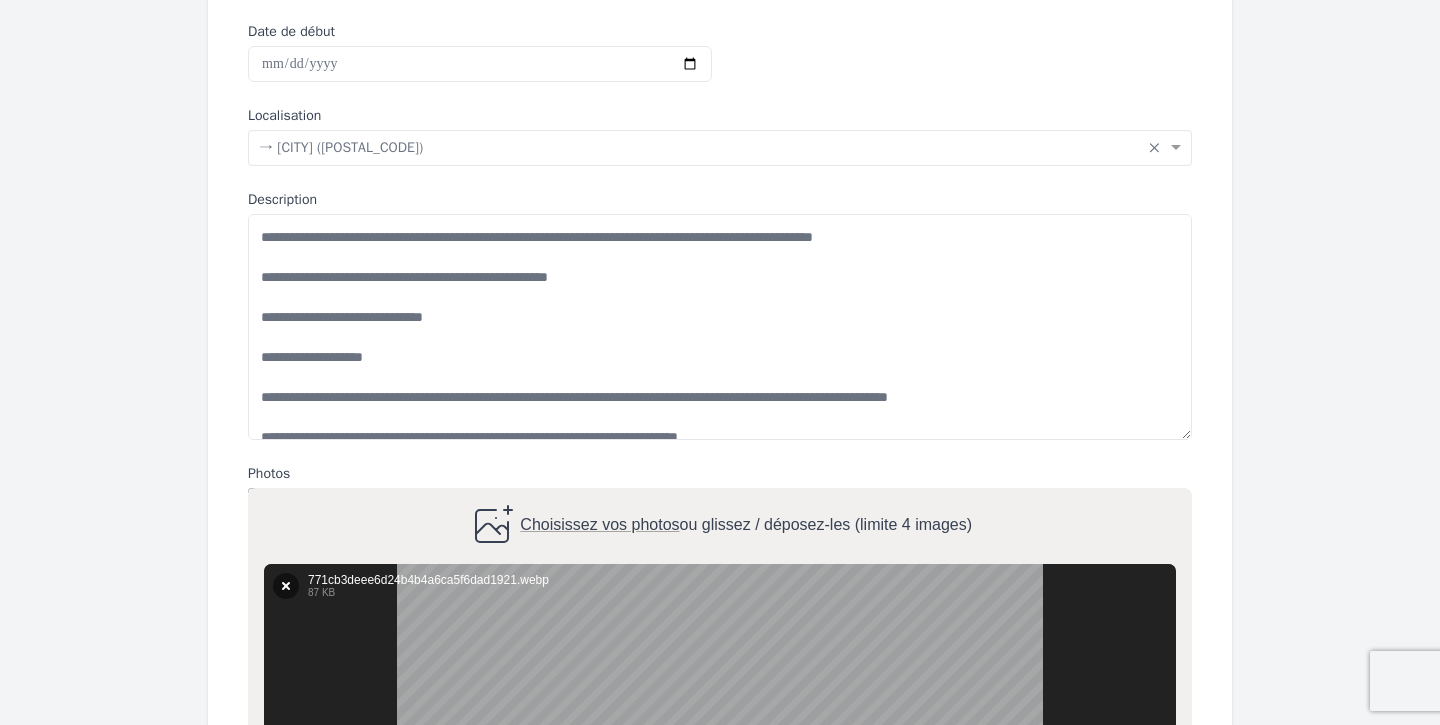 scroll, scrollTop: 604, scrollLeft: 0, axis: vertical 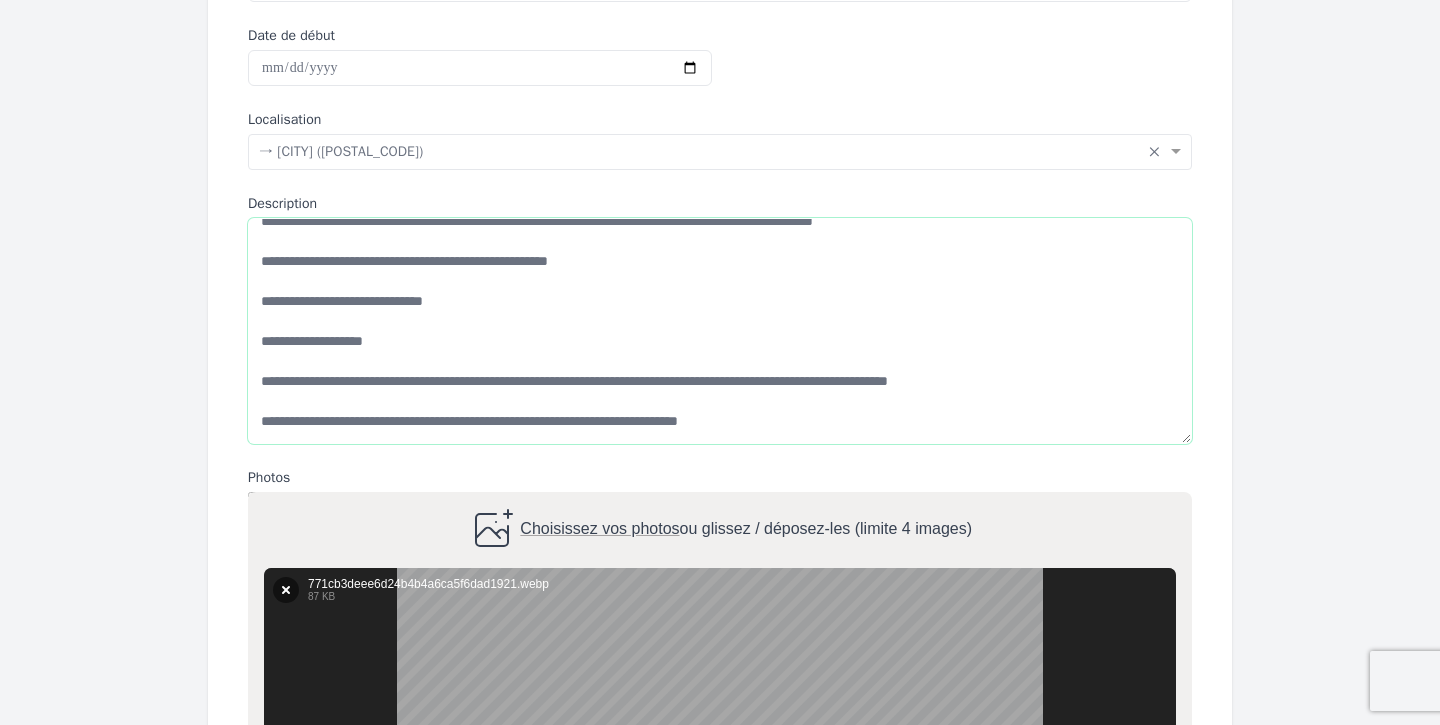 drag, startPoint x: 422, startPoint y: 298, endPoint x: 373, endPoint y: 301, distance: 49.09175 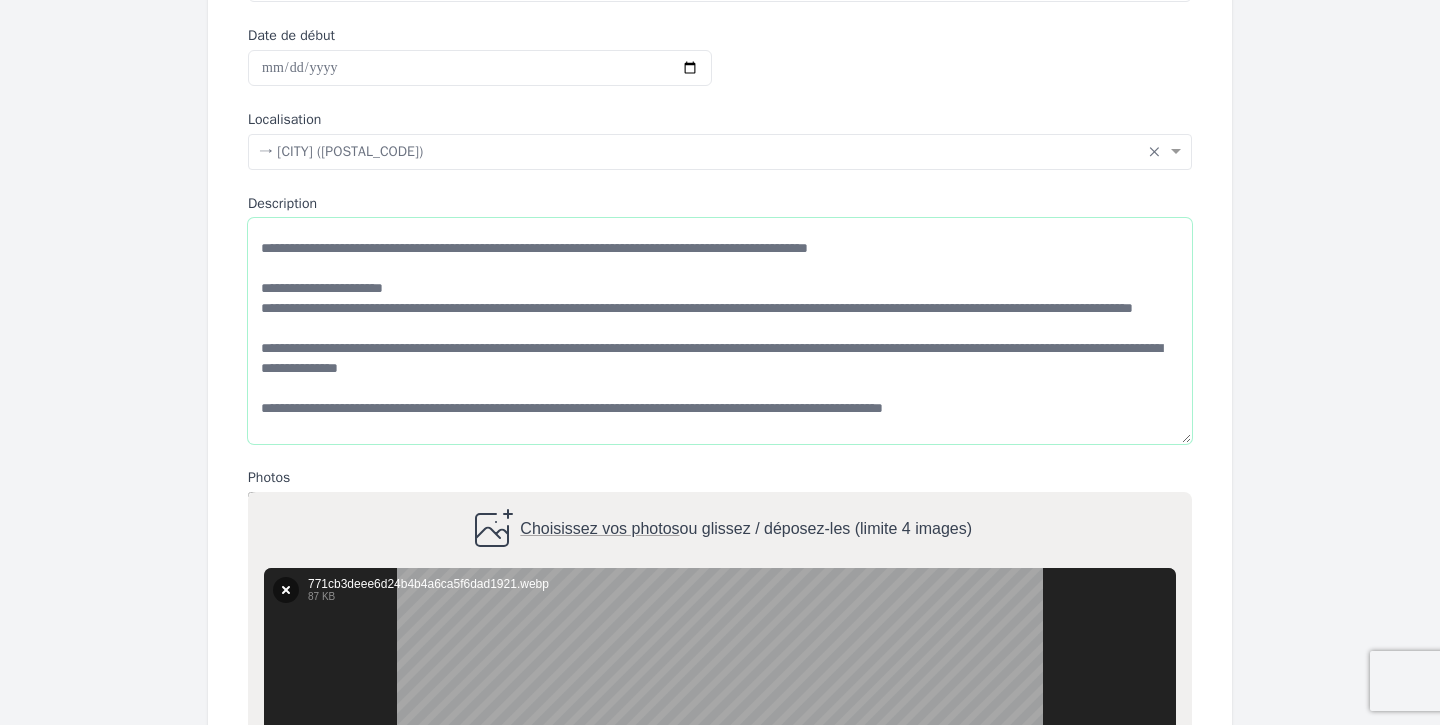 scroll, scrollTop: 347, scrollLeft: 0, axis: vertical 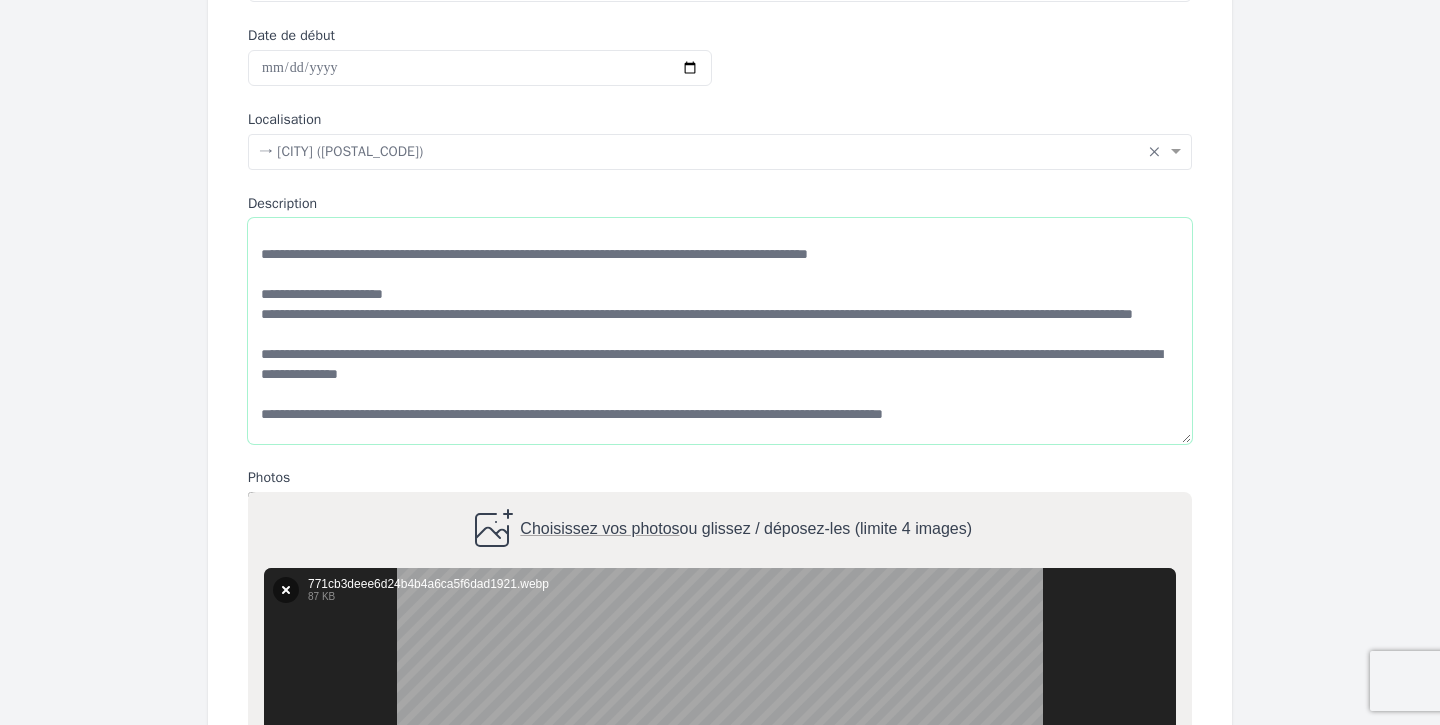 drag, startPoint x: 591, startPoint y: 370, endPoint x: 561, endPoint y: 370, distance: 30 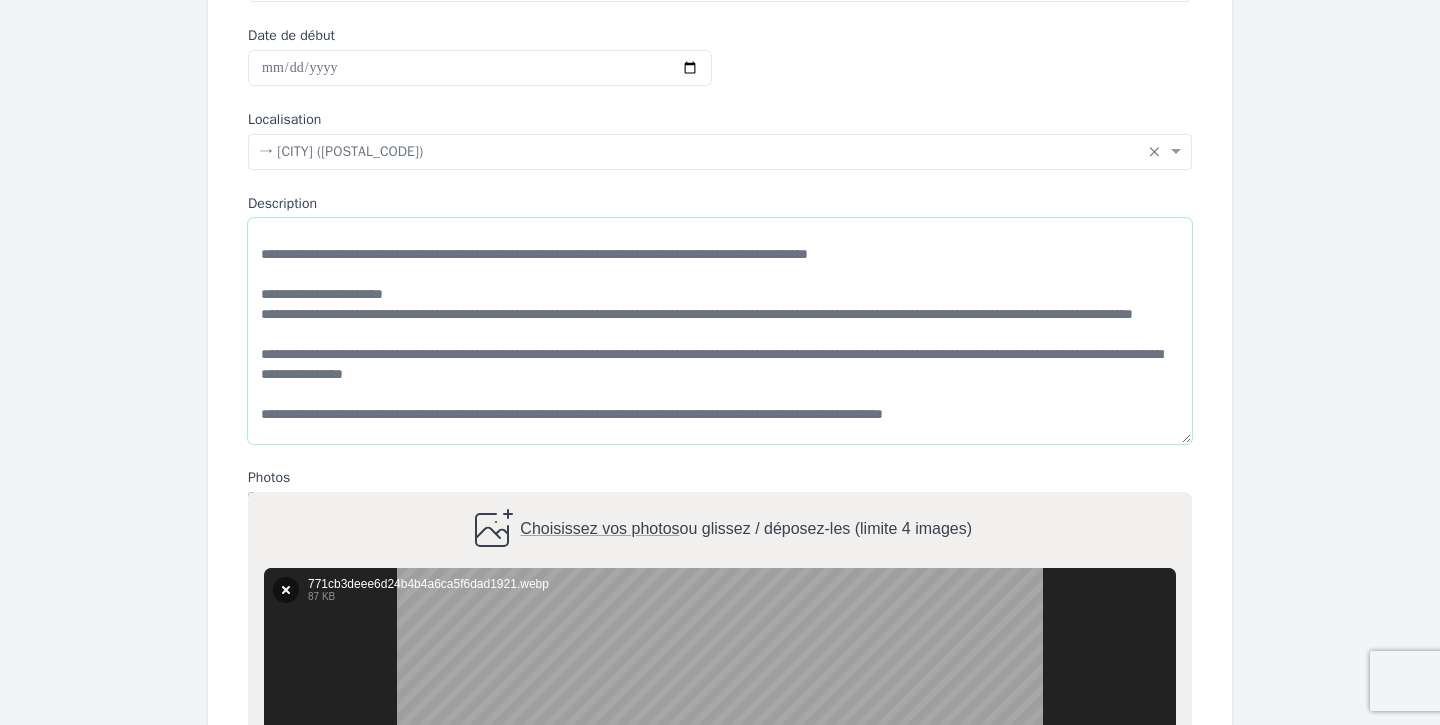 click on "Description" at bounding box center [720, 331] 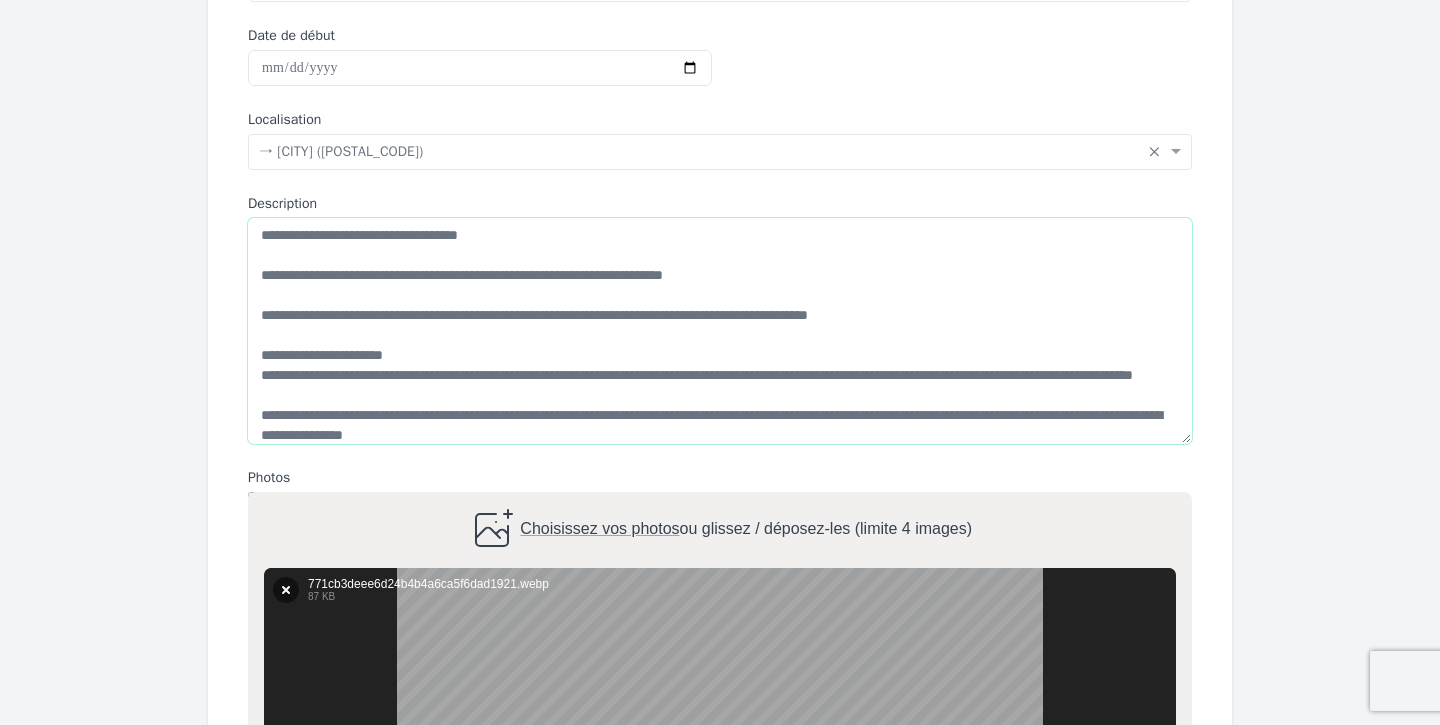 scroll, scrollTop: 284, scrollLeft: 0, axis: vertical 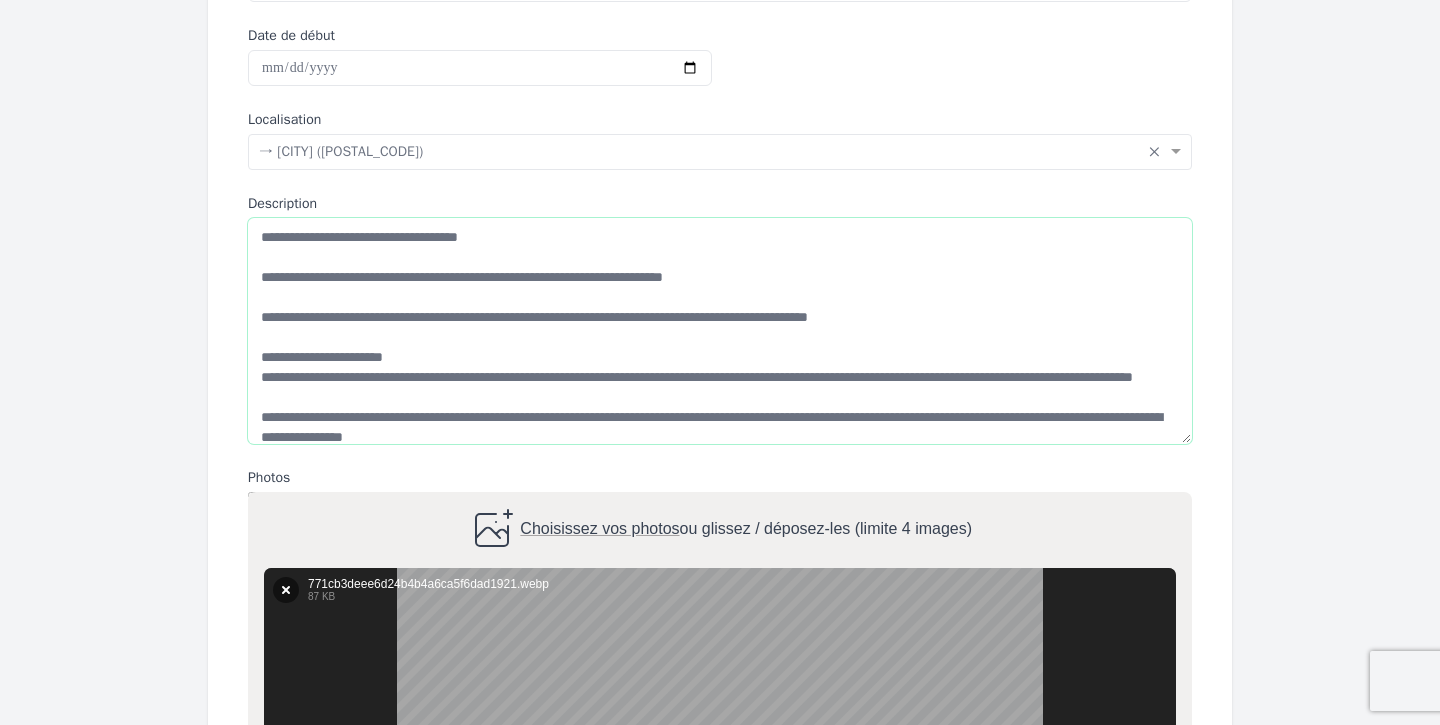 click on "Description" at bounding box center [720, 331] 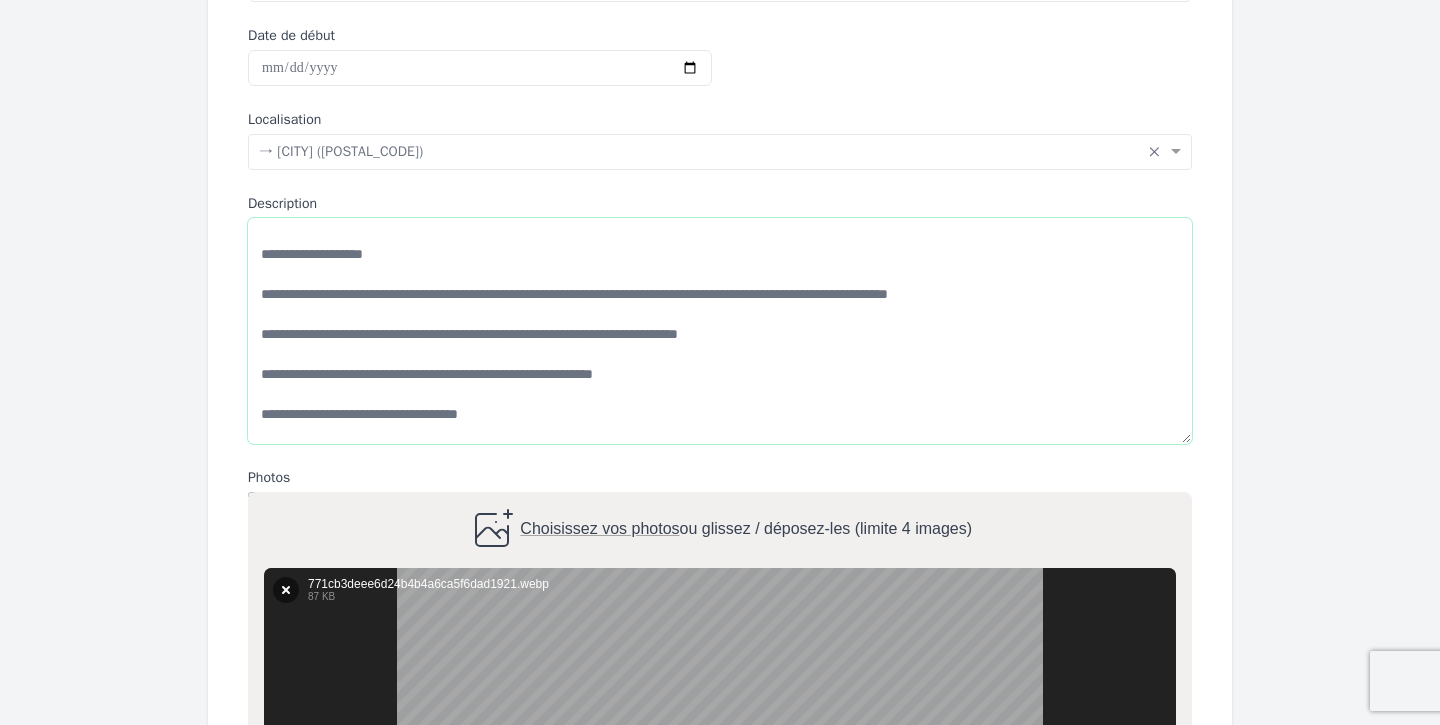 scroll, scrollTop: 109, scrollLeft: 0, axis: vertical 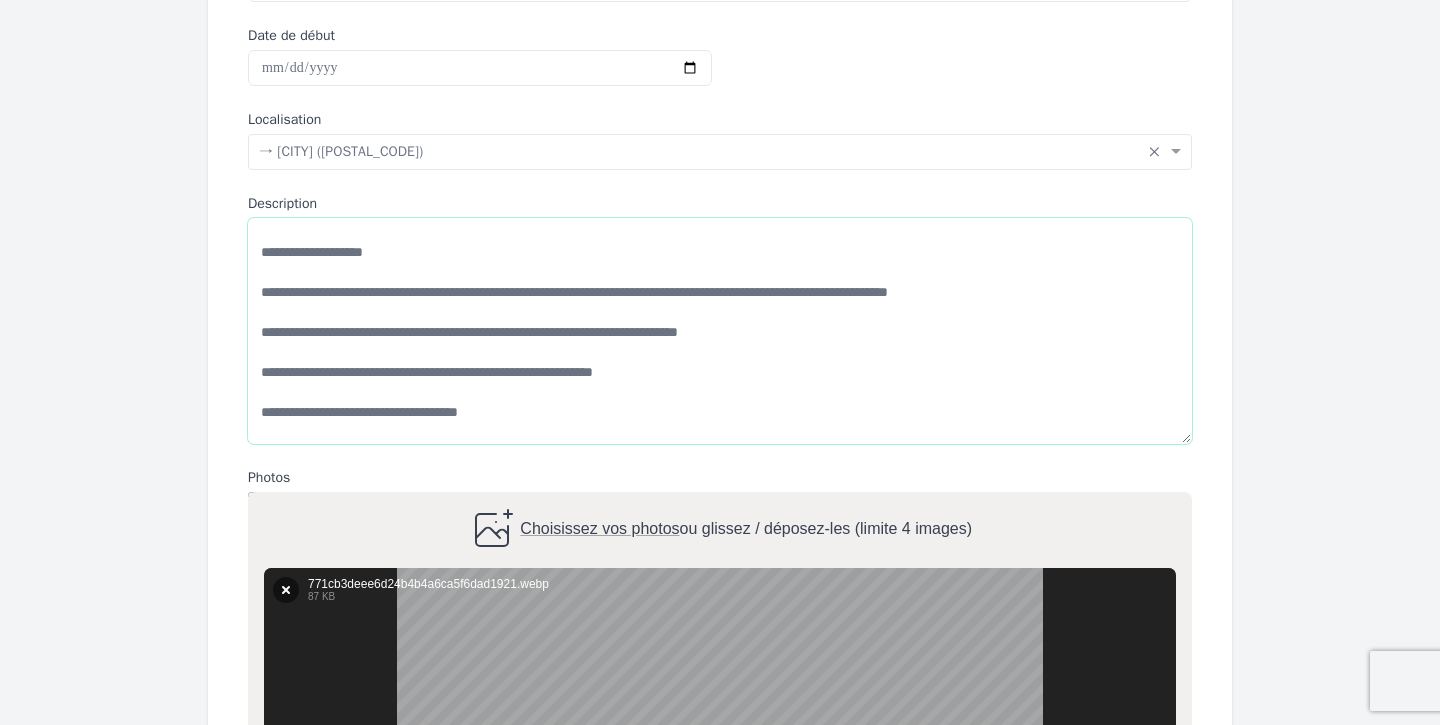 click on "Description" at bounding box center [720, 331] 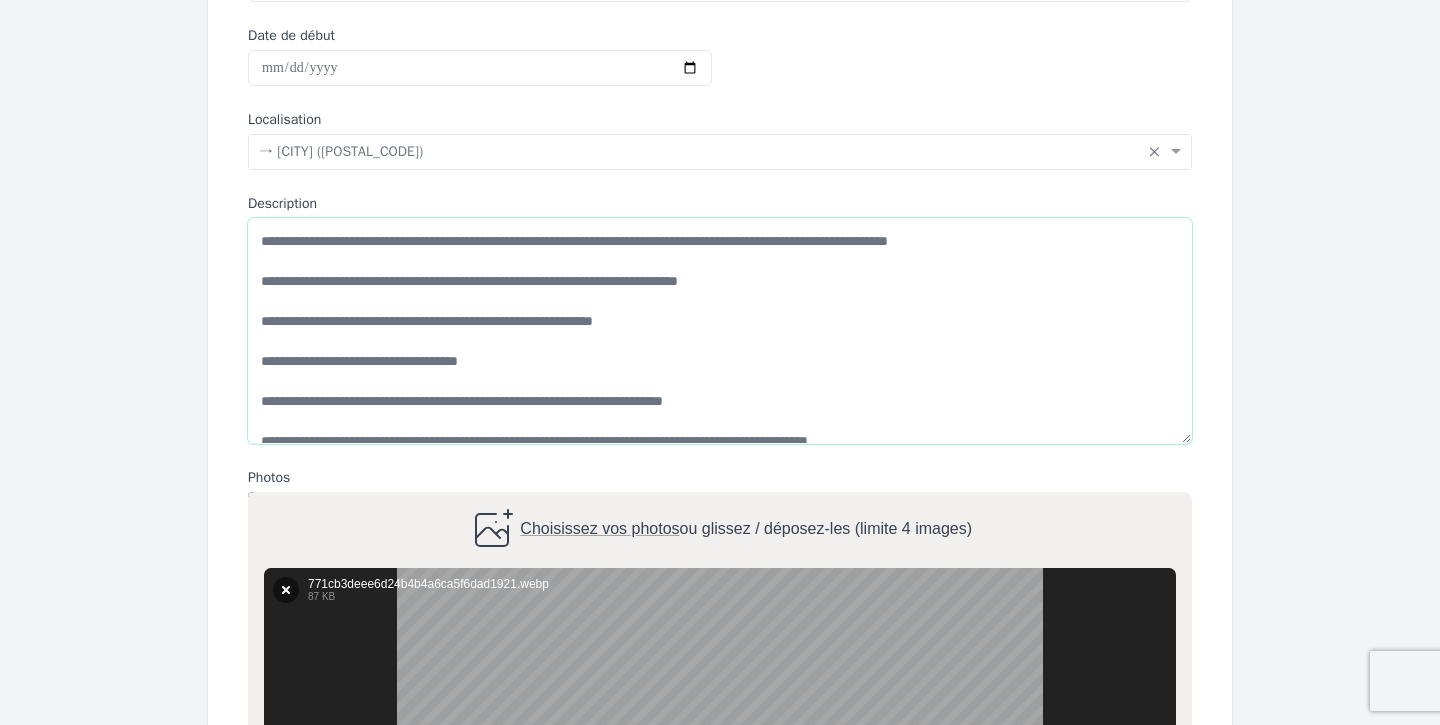 scroll, scrollTop: 149, scrollLeft: 0, axis: vertical 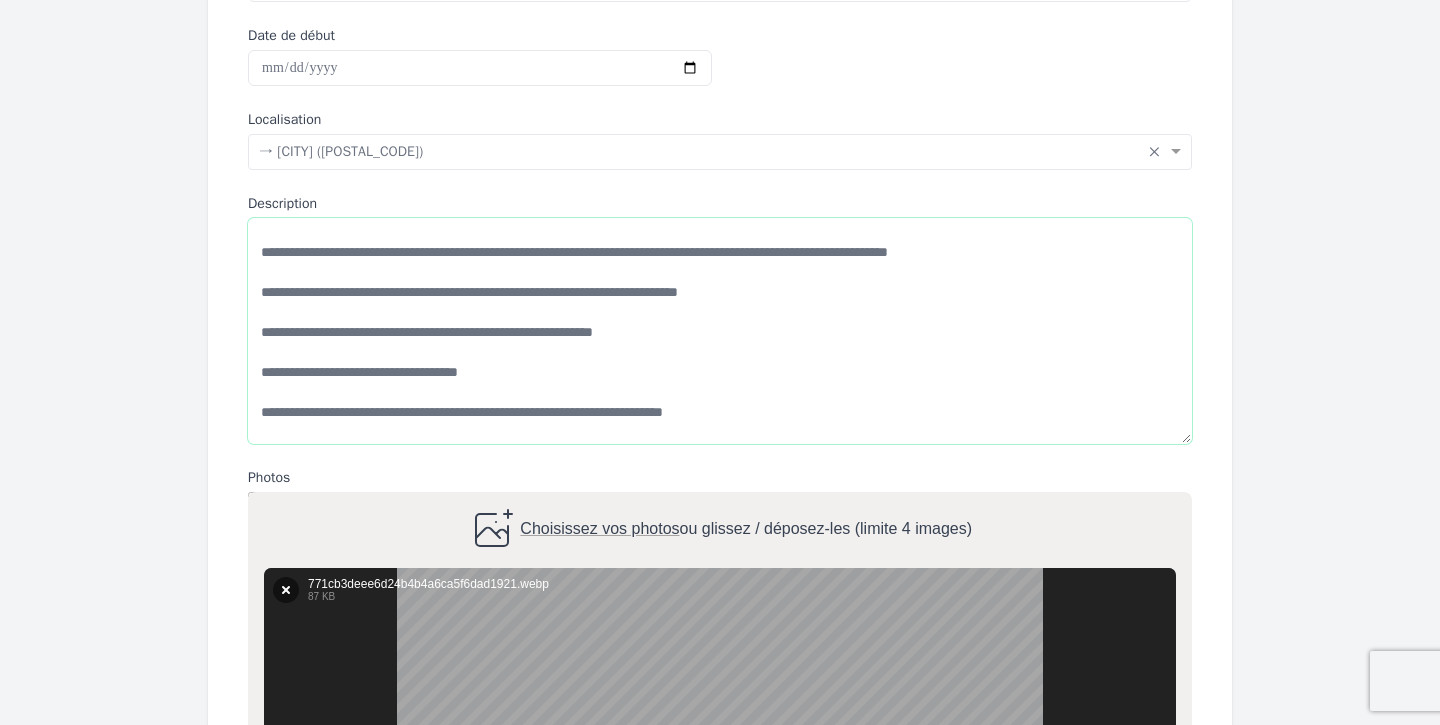 click on "Description" at bounding box center [720, 331] 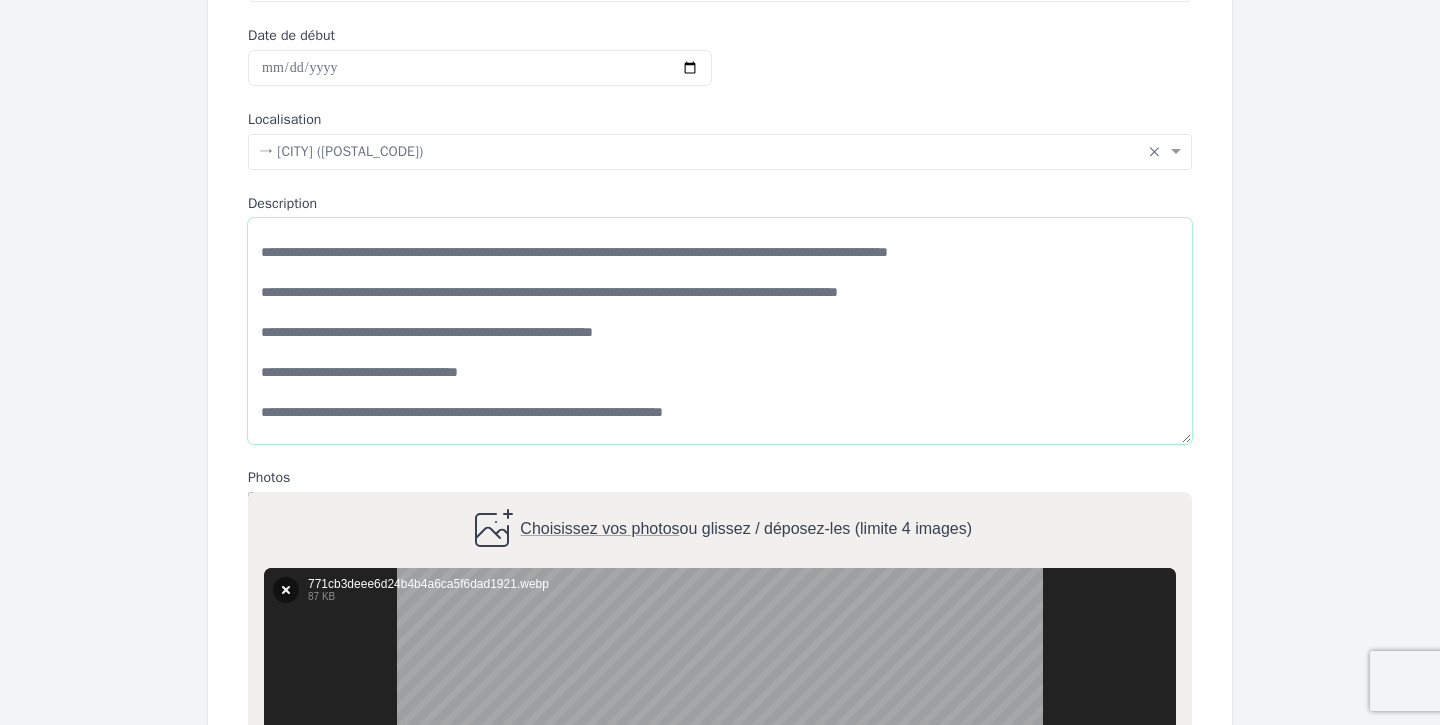 click on "Description" at bounding box center [720, 331] 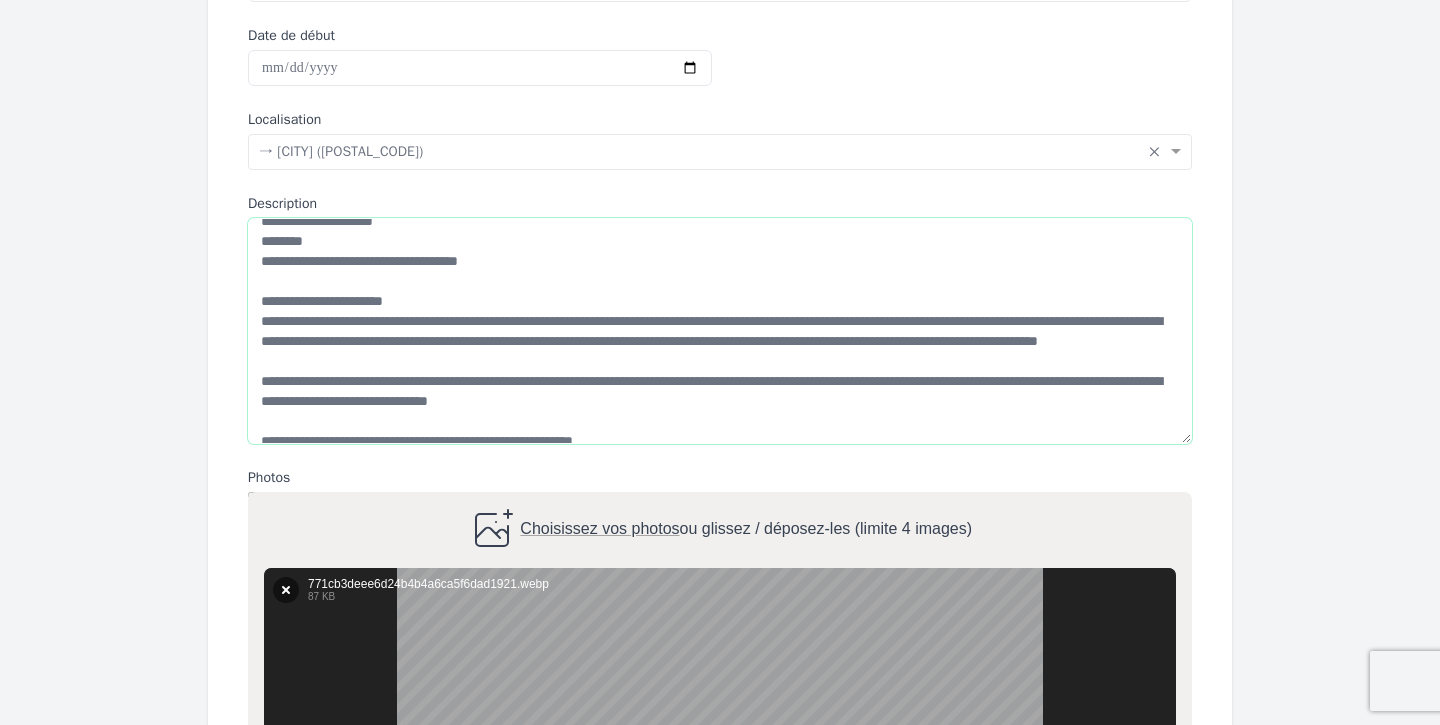 scroll, scrollTop: 576, scrollLeft: 0, axis: vertical 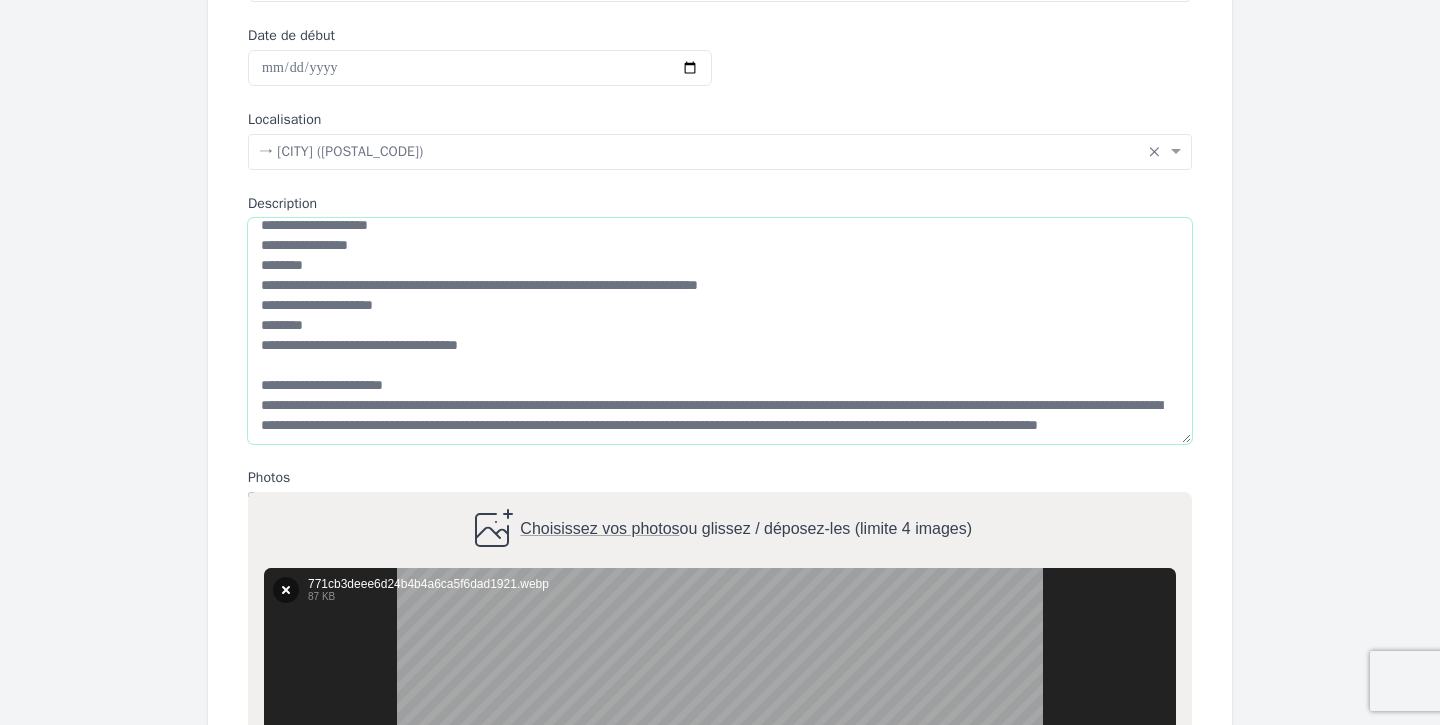 type on "**********" 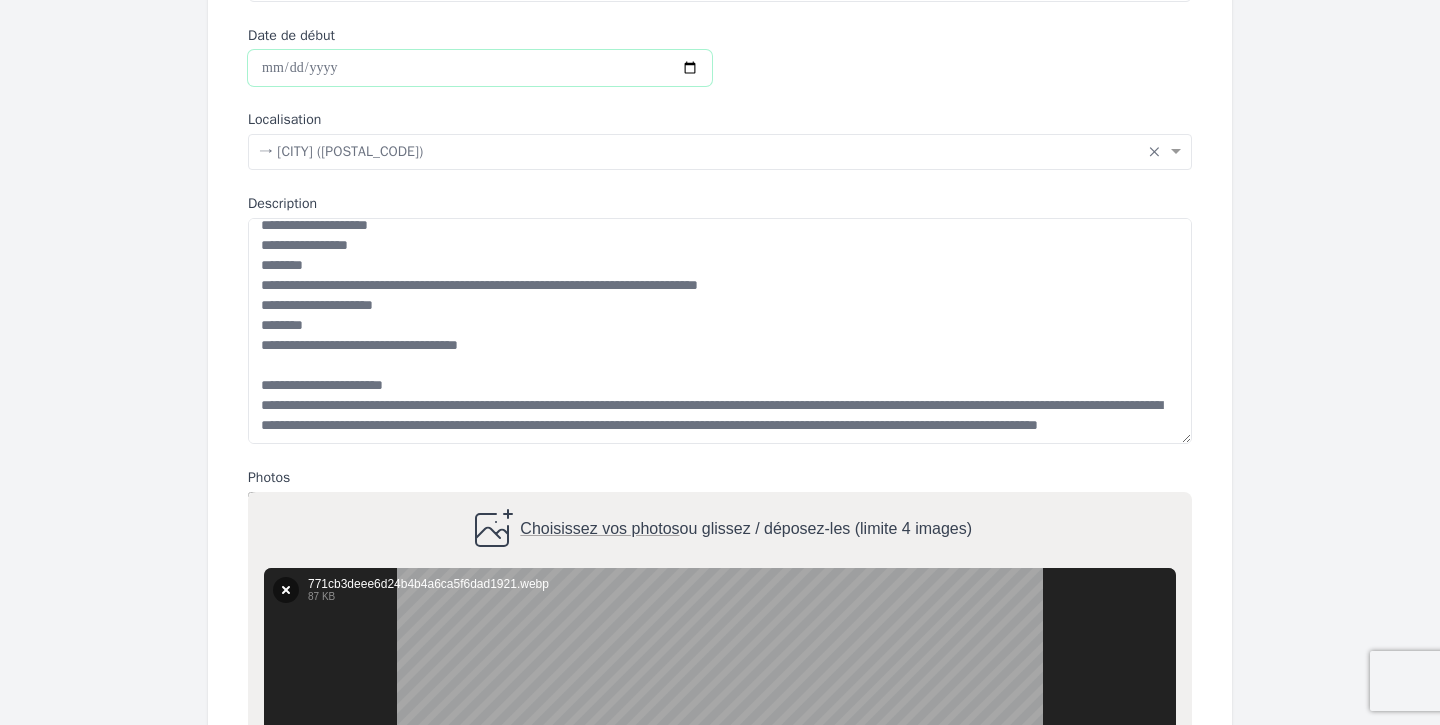 click on "Date de début" at bounding box center (480, 68) 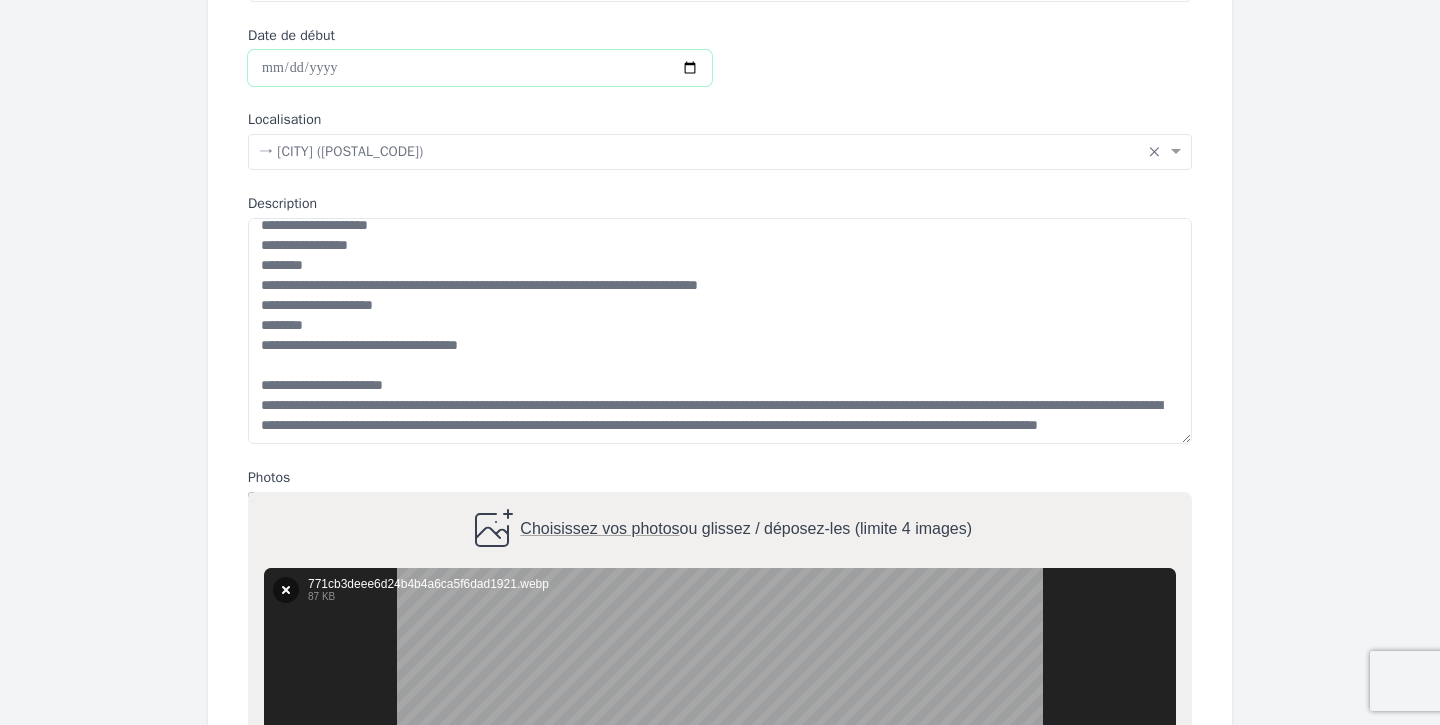 click on "Date de début" at bounding box center [480, 68] 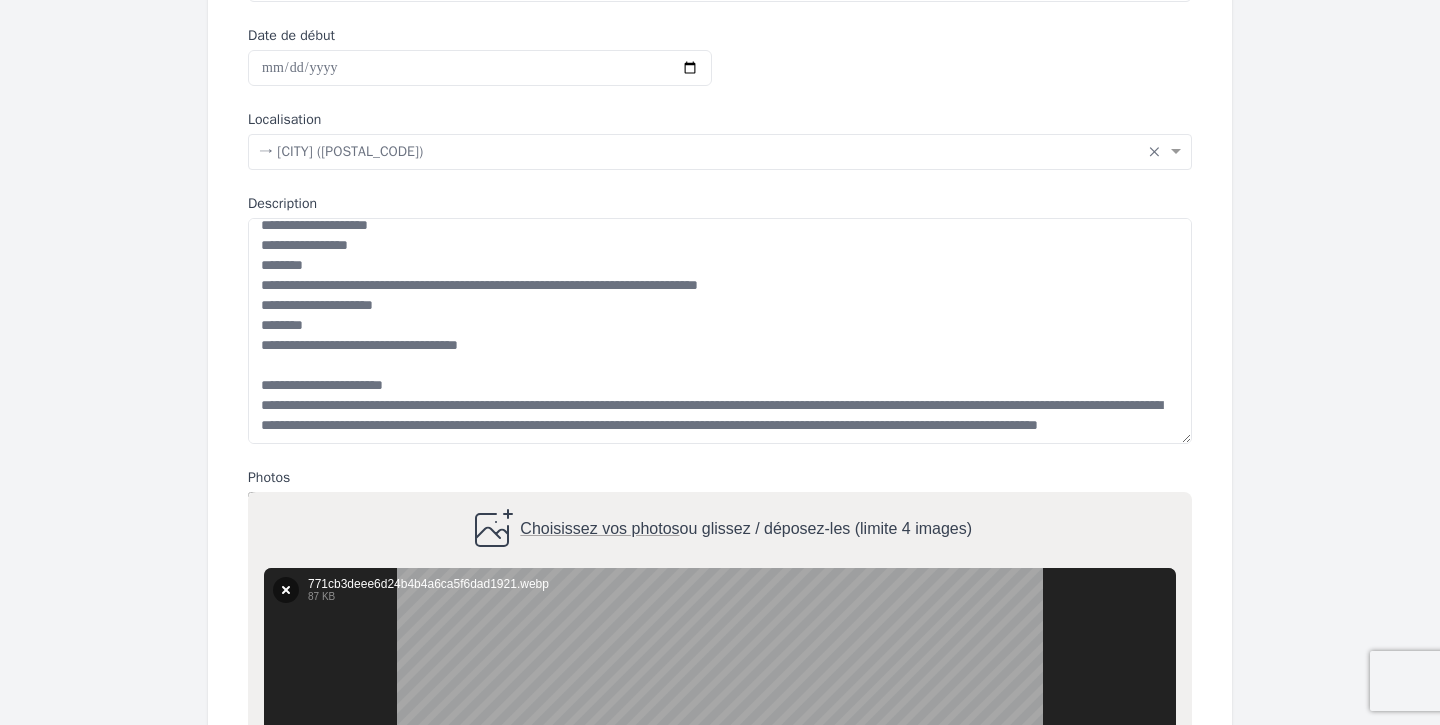 click on "Localisation" at bounding box center (720, 120) 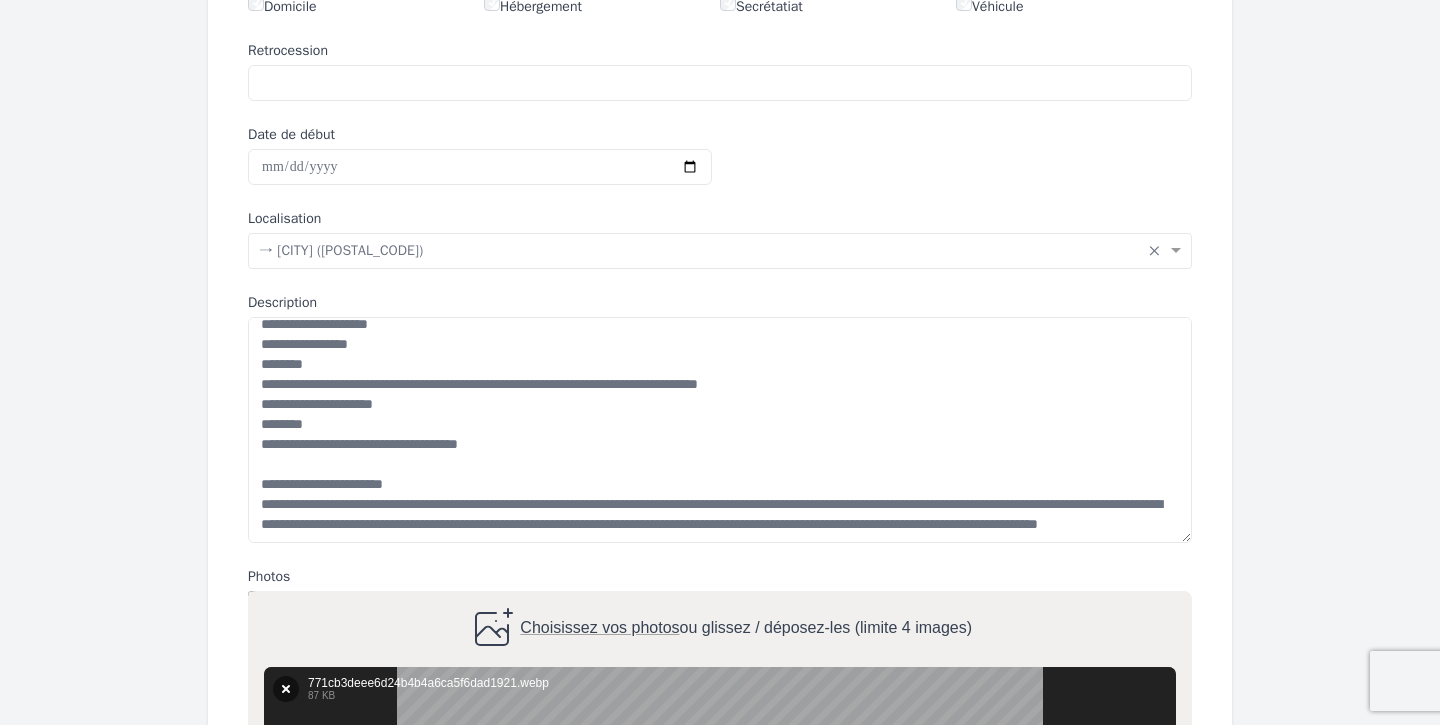scroll, scrollTop: 534, scrollLeft: 0, axis: vertical 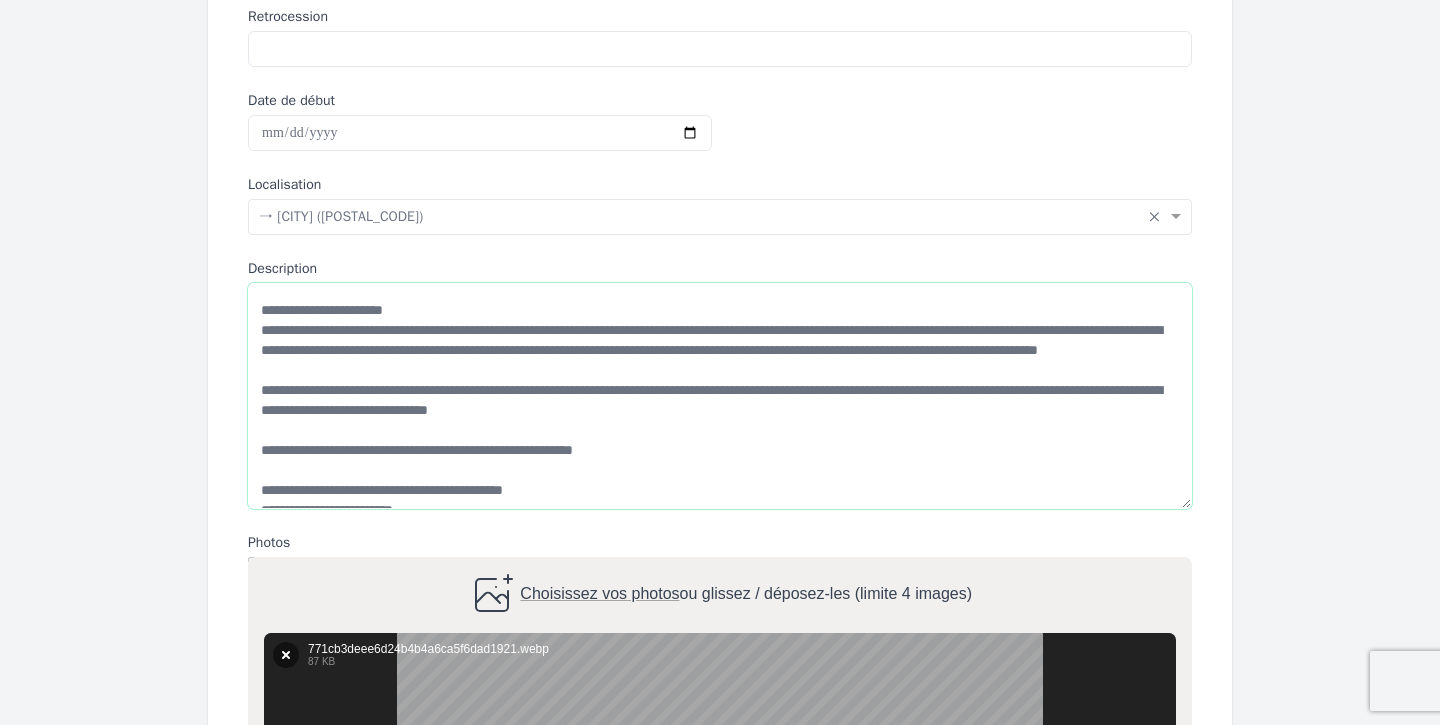 drag, startPoint x: 769, startPoint y: 391, endPoint x: 751, endPoint y: 346, distance: 48.466484 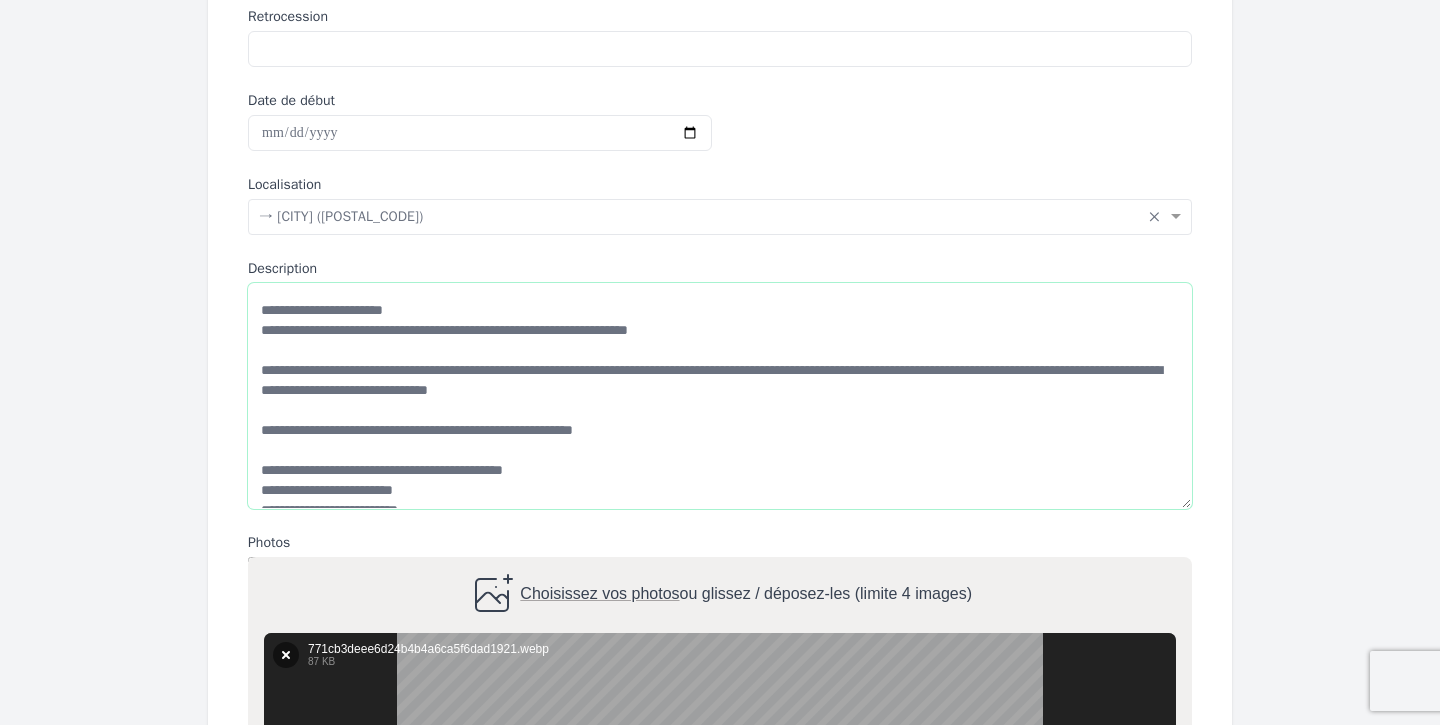 scroll, scrollTop: 760, scrollLeft: 0, axis: vertical 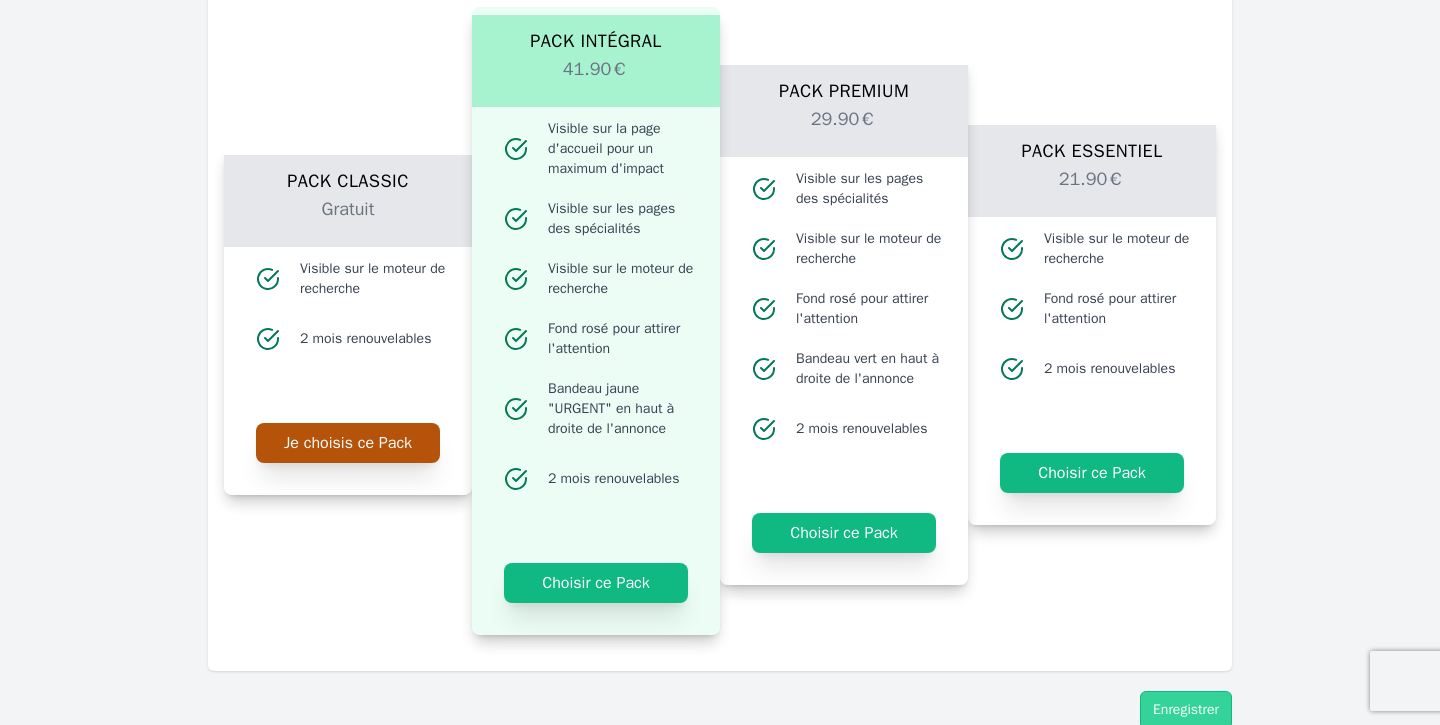 type on "**********" 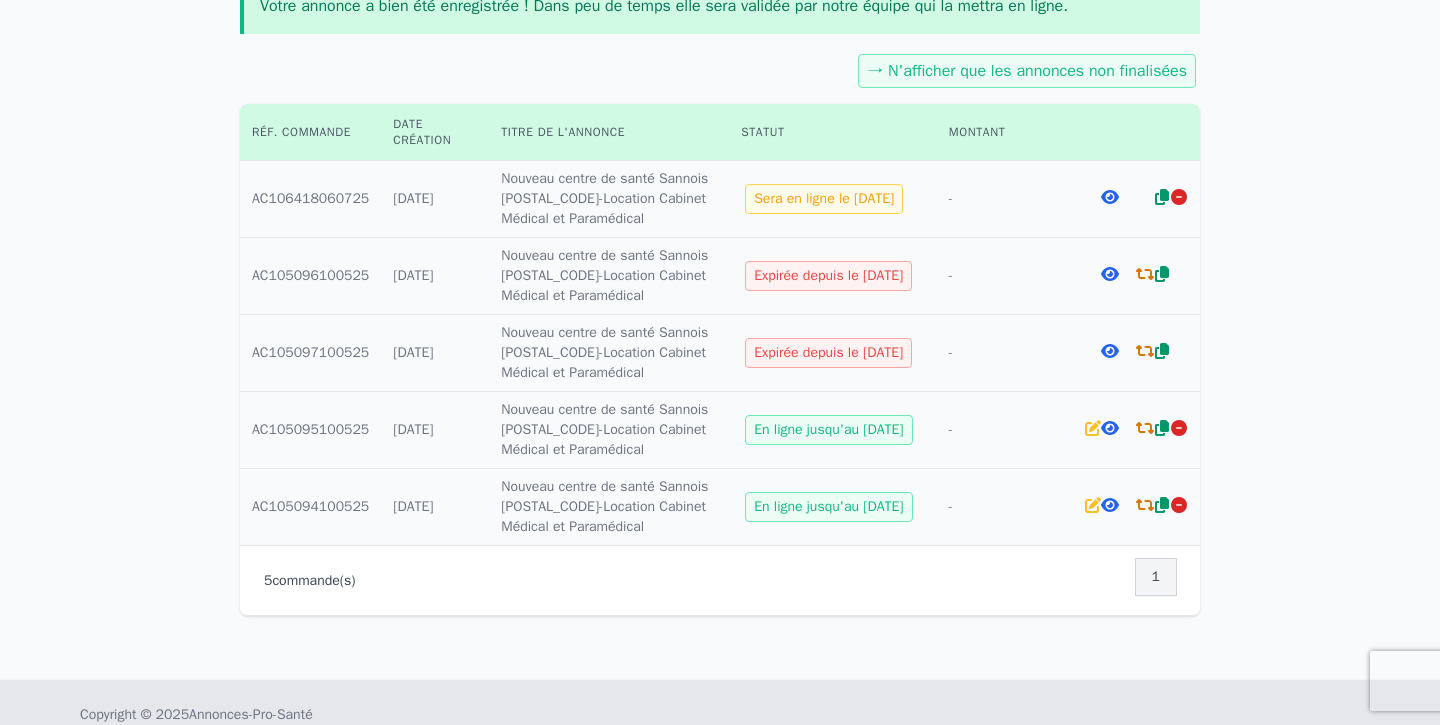 scroll, scrollTop: 319, scrollLeft: 0, axis: vertical 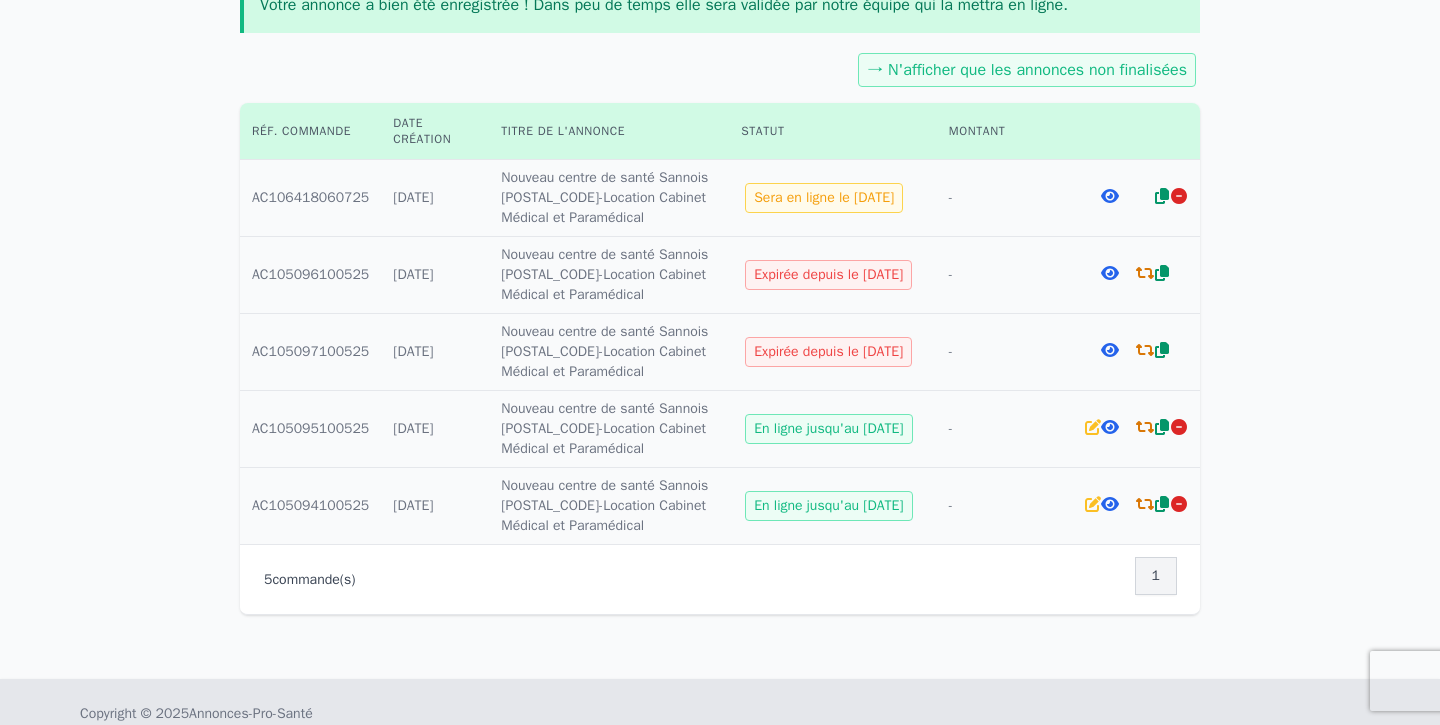 click at bounding box center [1145, 504] 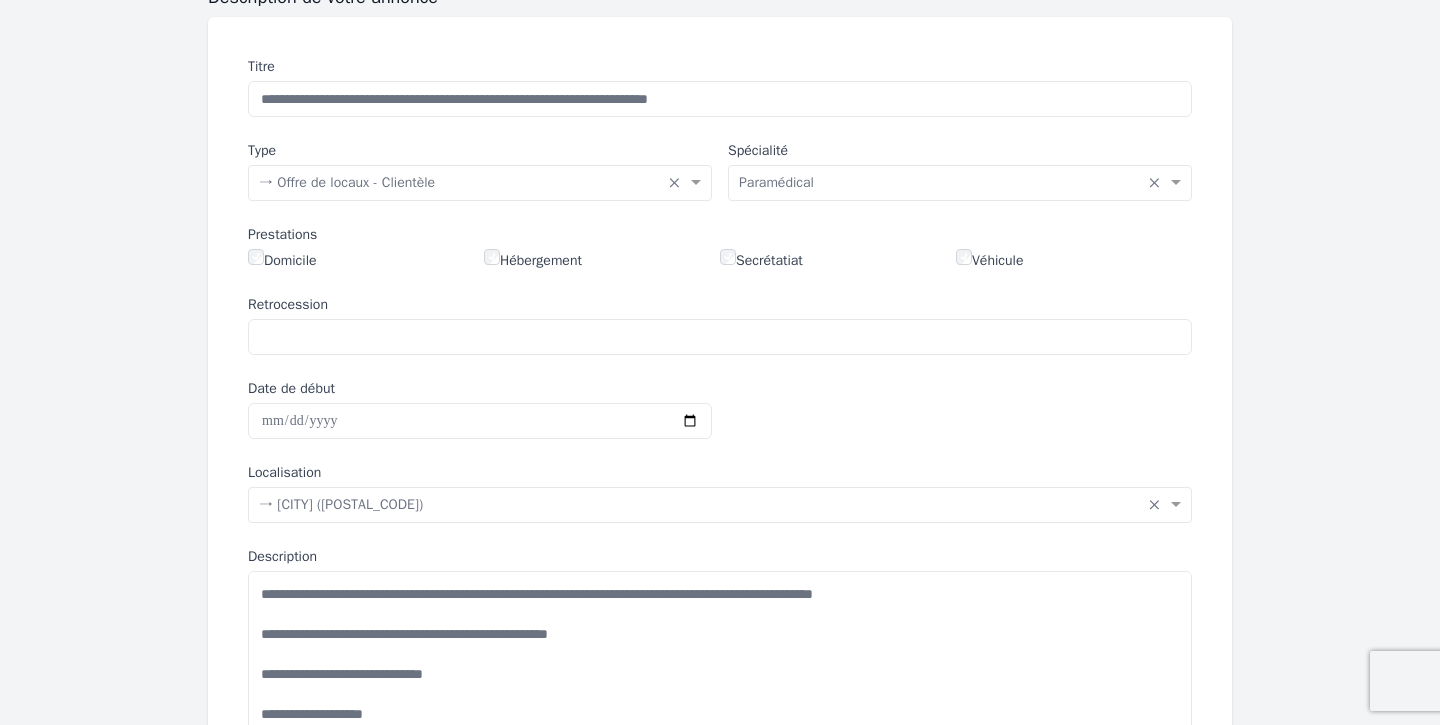 scroll, scrollTop: 307, scrollLeft: 0, axis: vertical 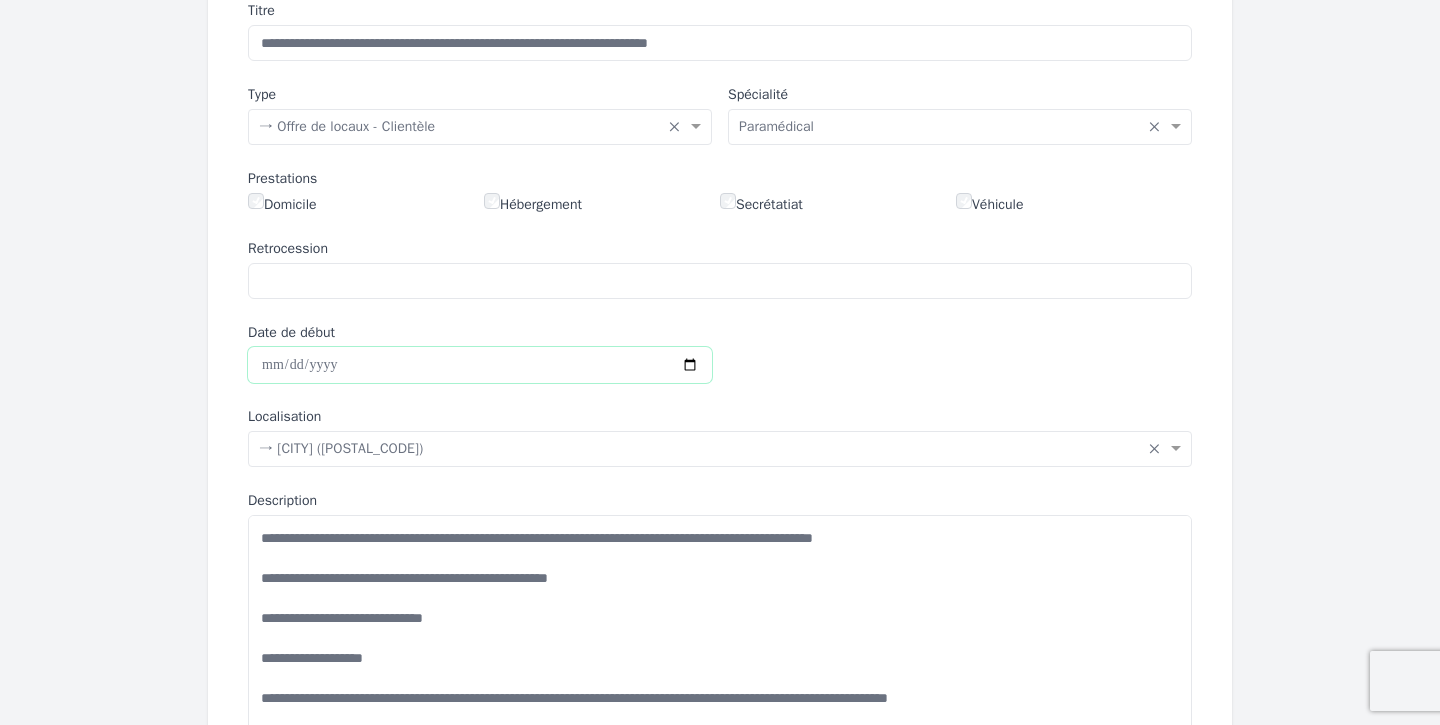 click on "Date de début" at bounding box center [480, 365] 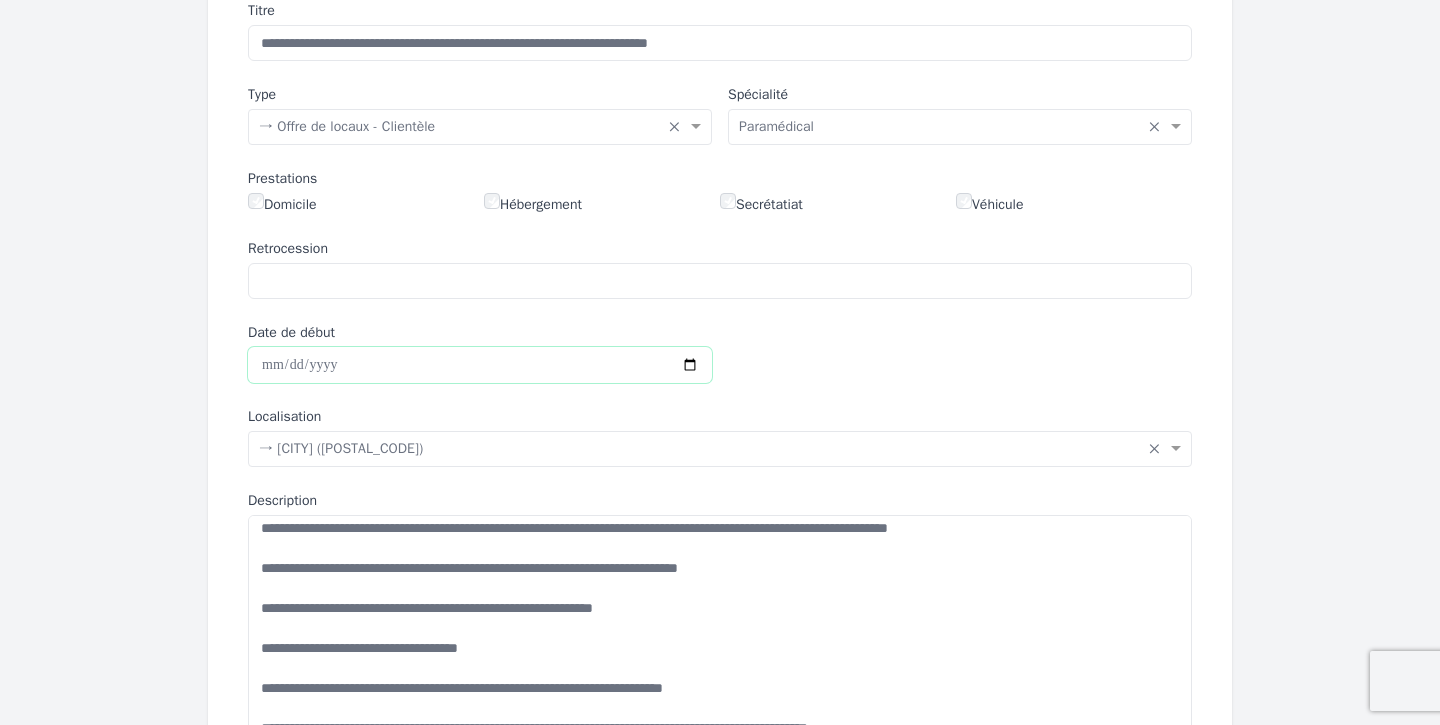 scroll, scrollTop: 107, scrollLeft: 0, axis: vertical 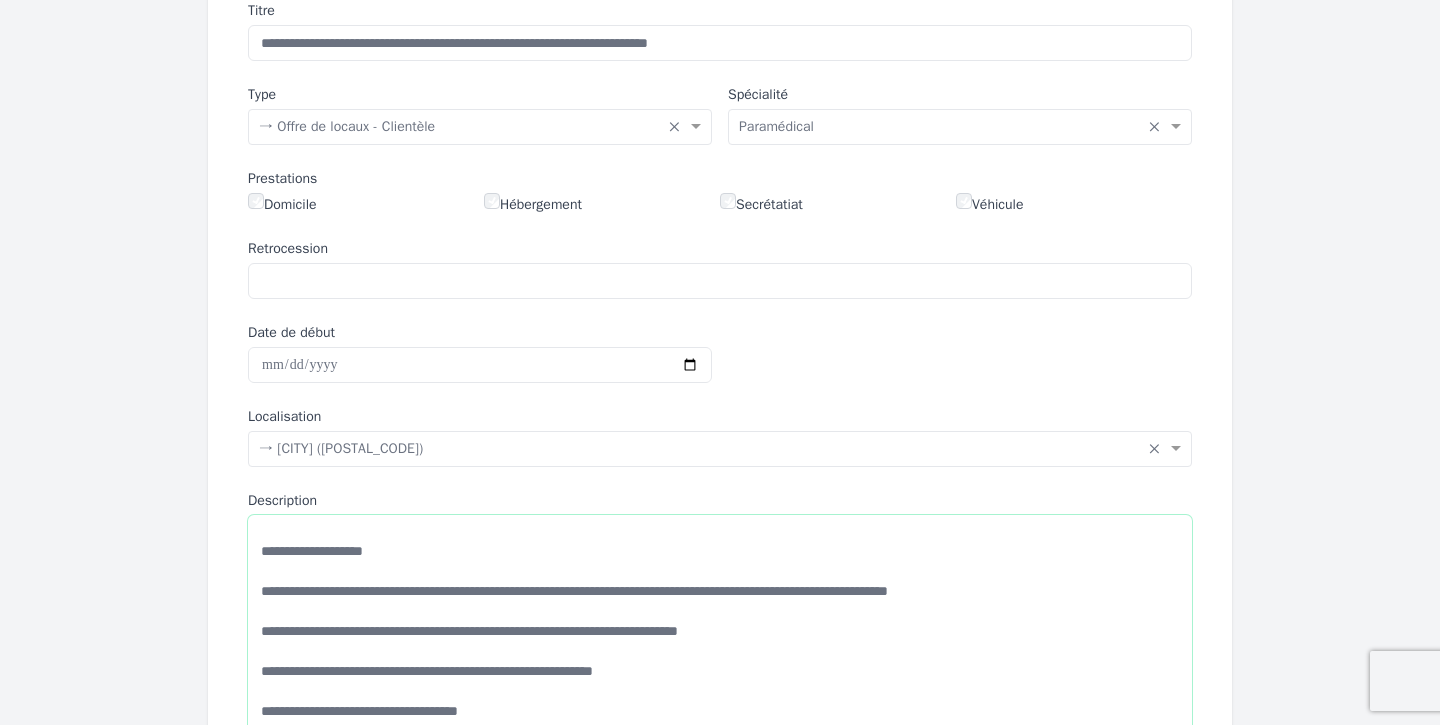 click on "Description" at bounding box center (720, 628) 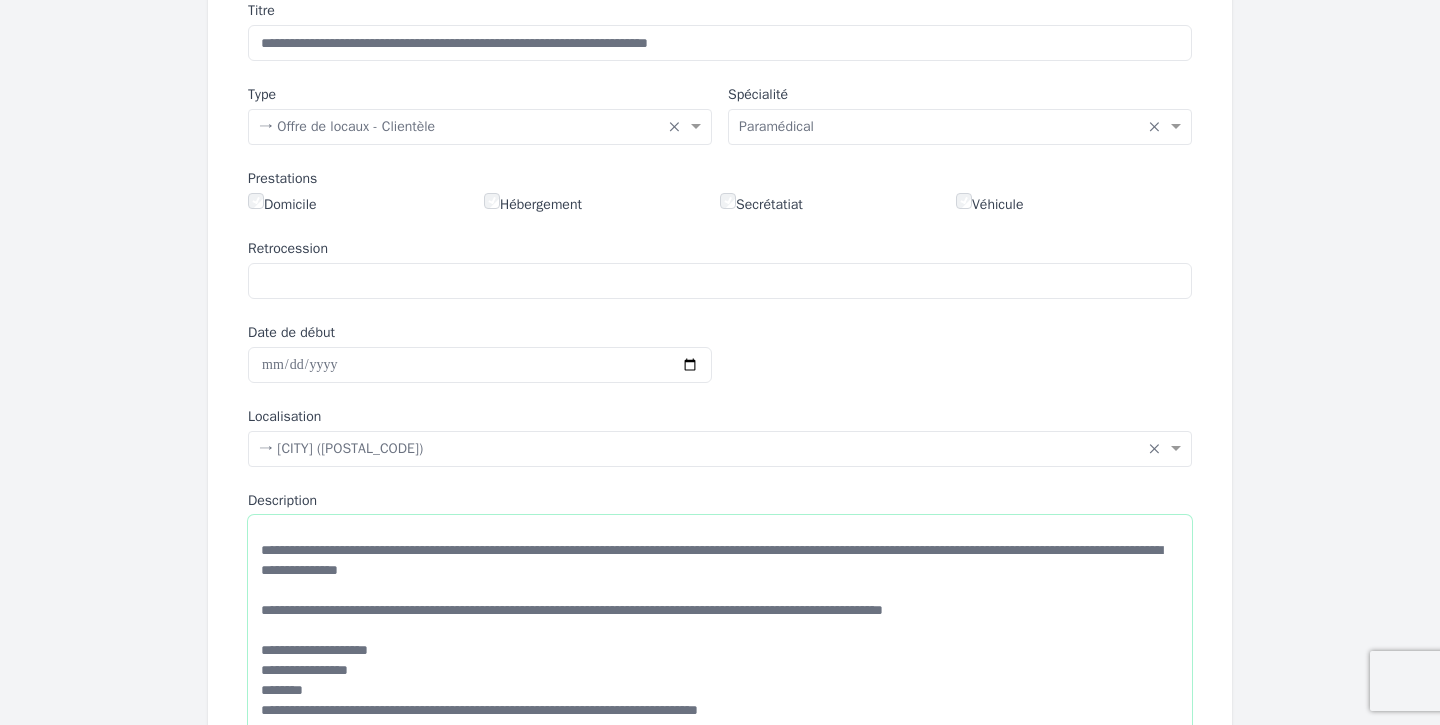 scroll, scrollTop: 463, scrollLeft: 0, axis: vertical 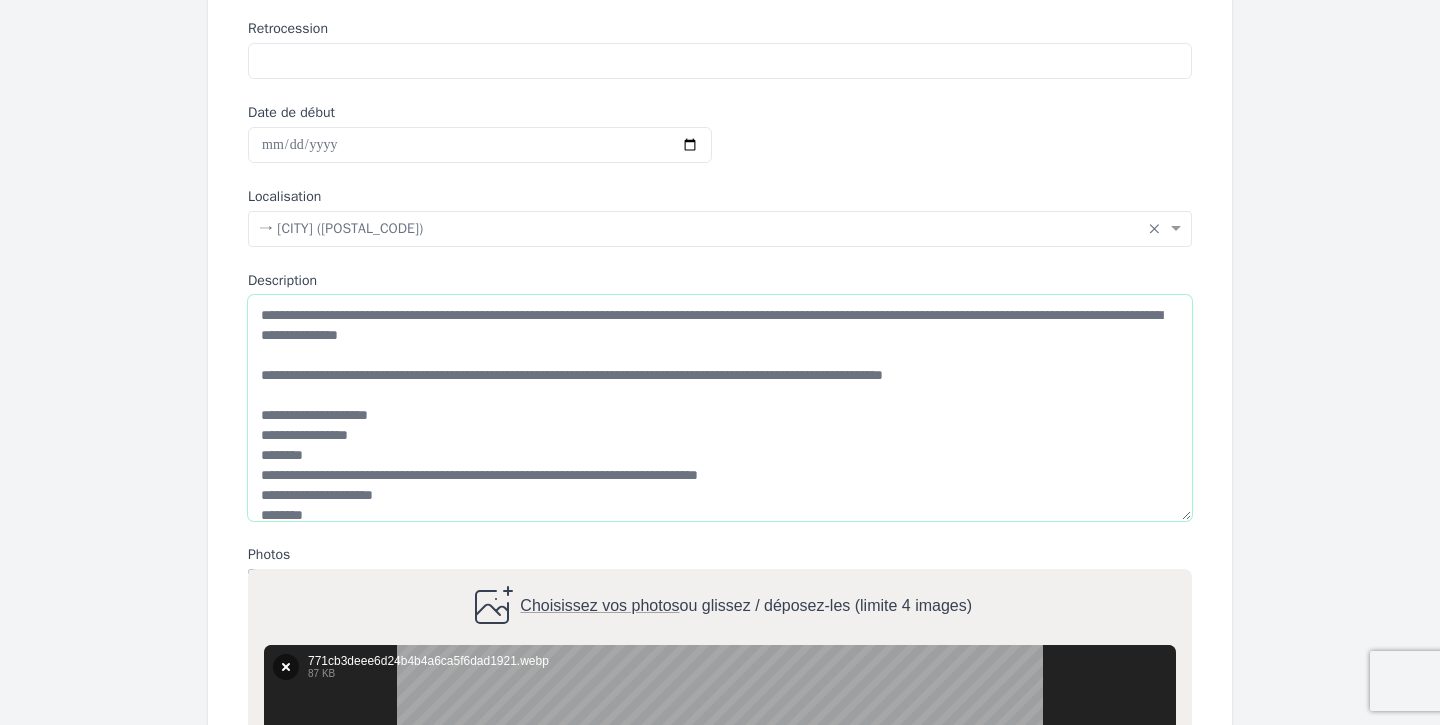 click on "Description" at bounding box center [720, 408] 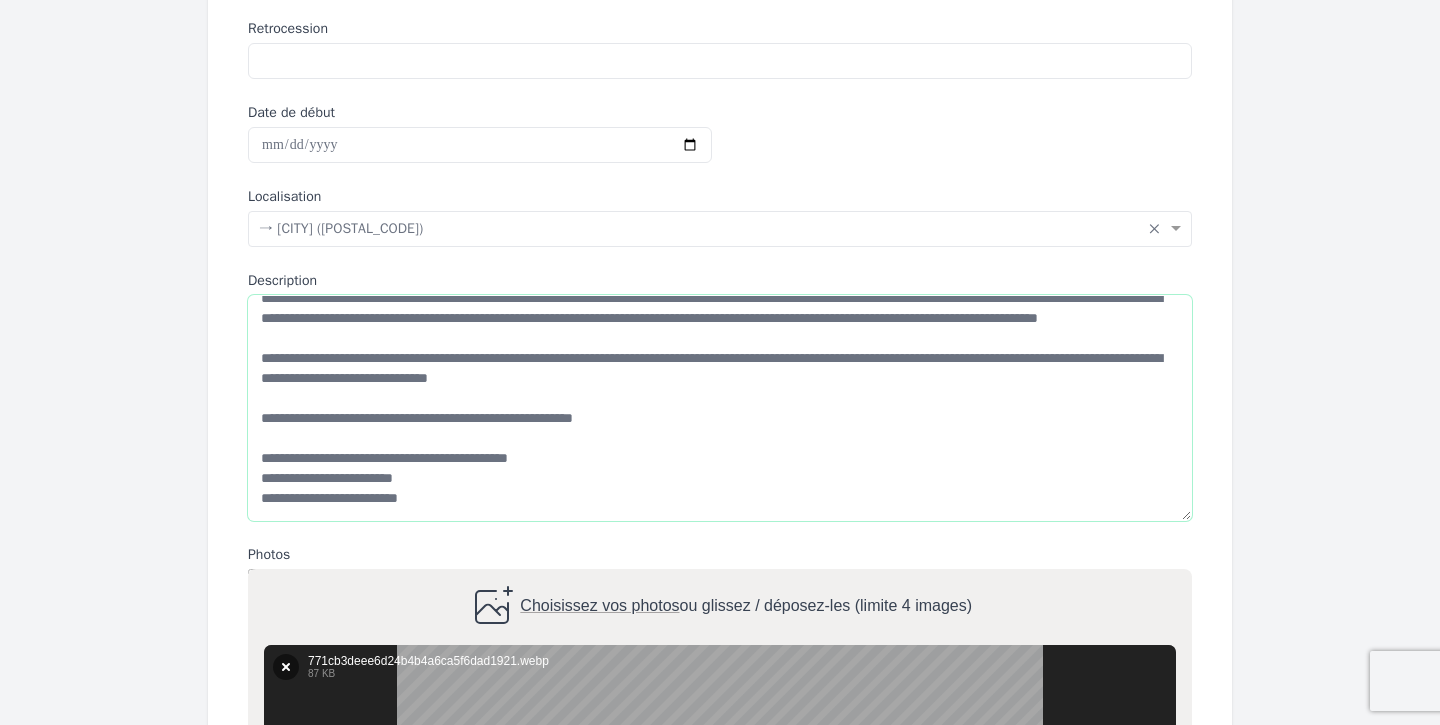 scroll, scrollTop: 792, scrollLeft: 0, axis: vertical 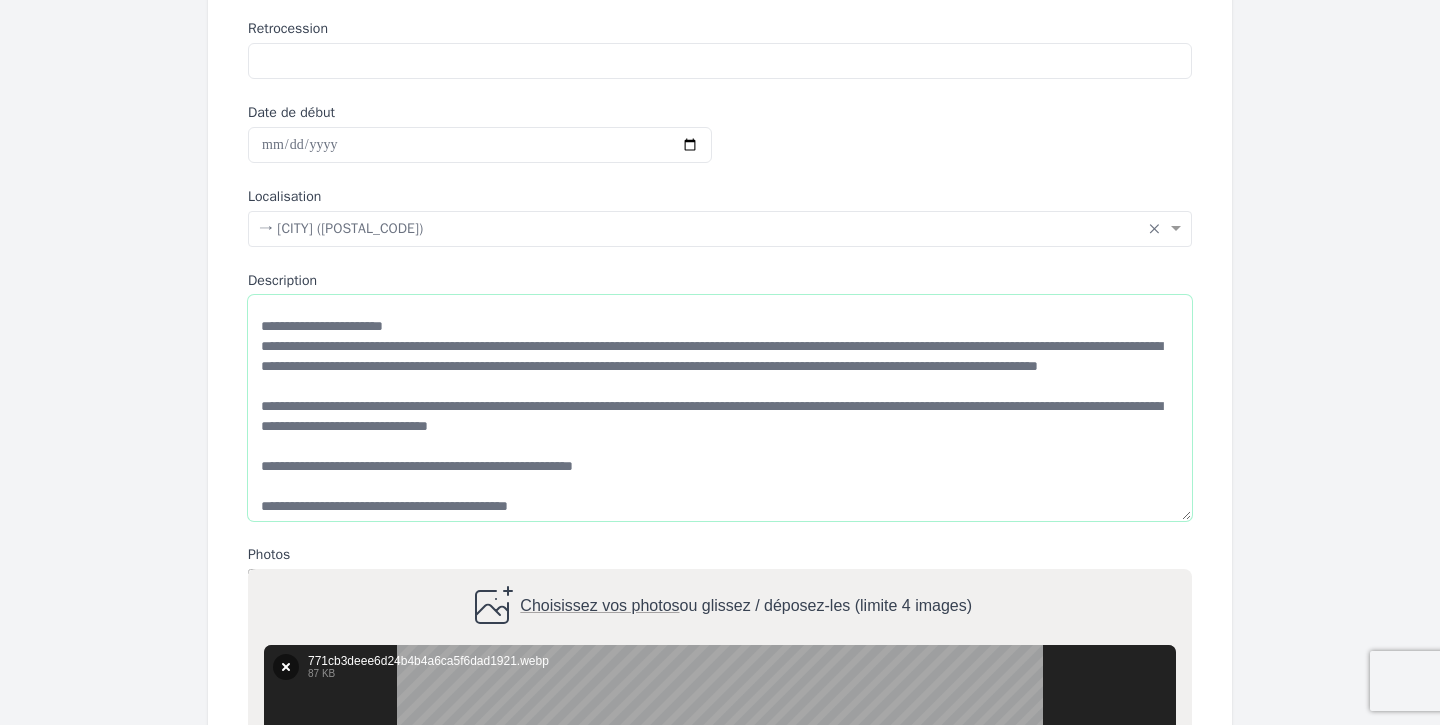 drag, startPoint x: 778, startPoint y: 325, endPoint x: 747, endPoint y: 372, distance: 56.302753 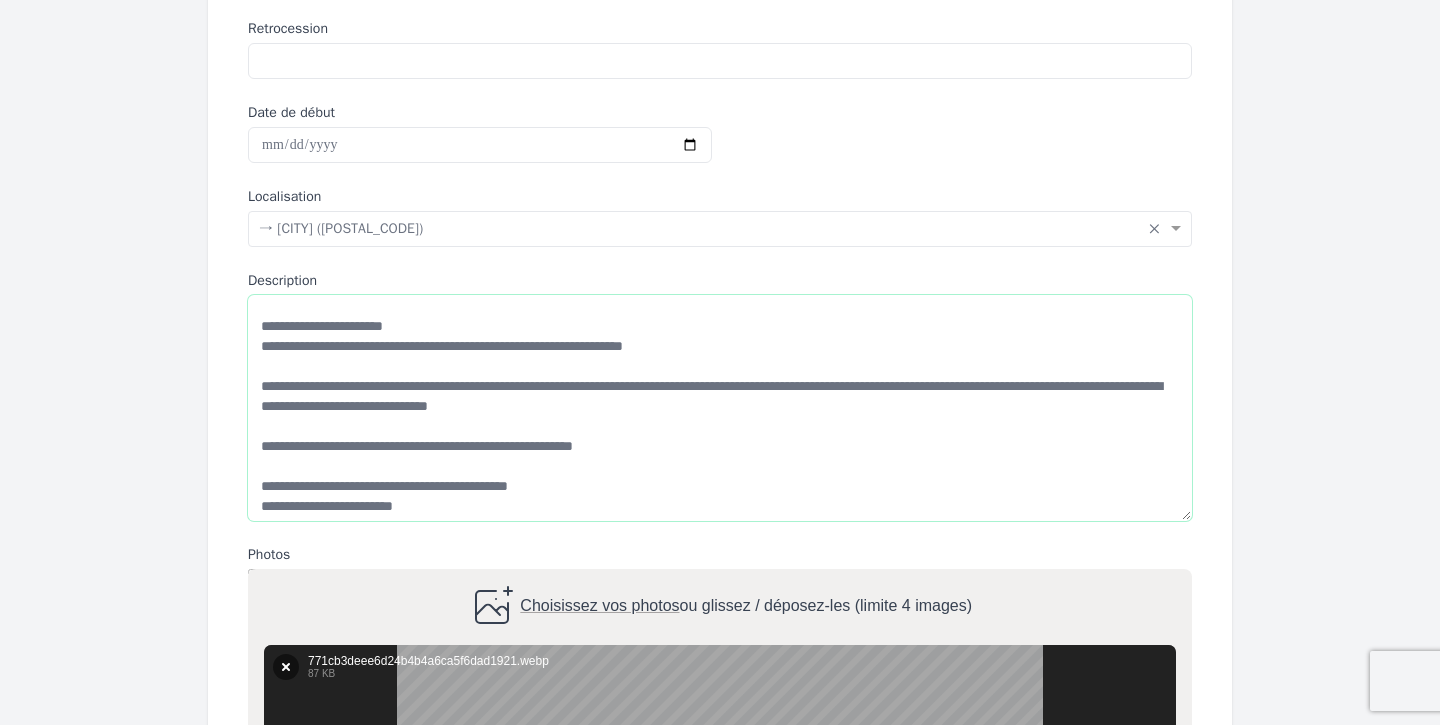 scroll, scrollTop: 760, scrollLeft: 0, axis: vertical 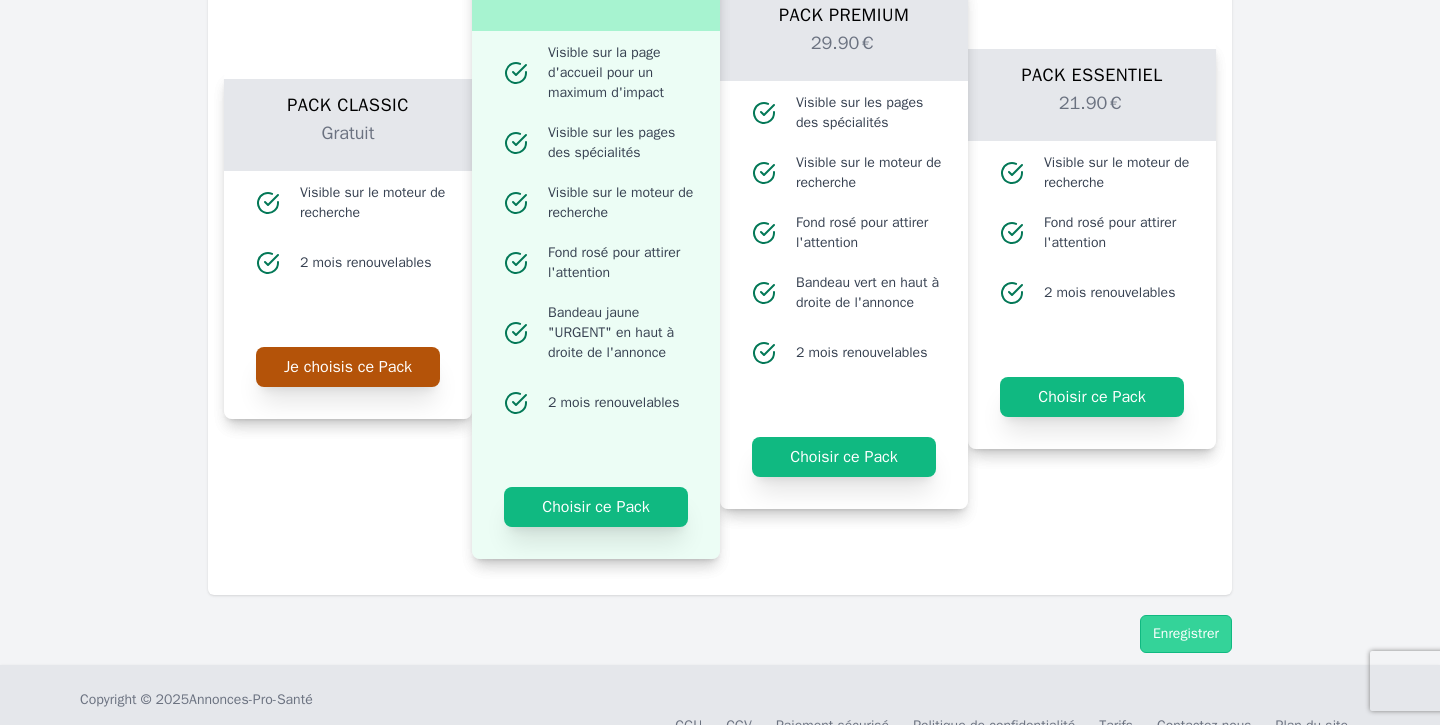type on "**********" 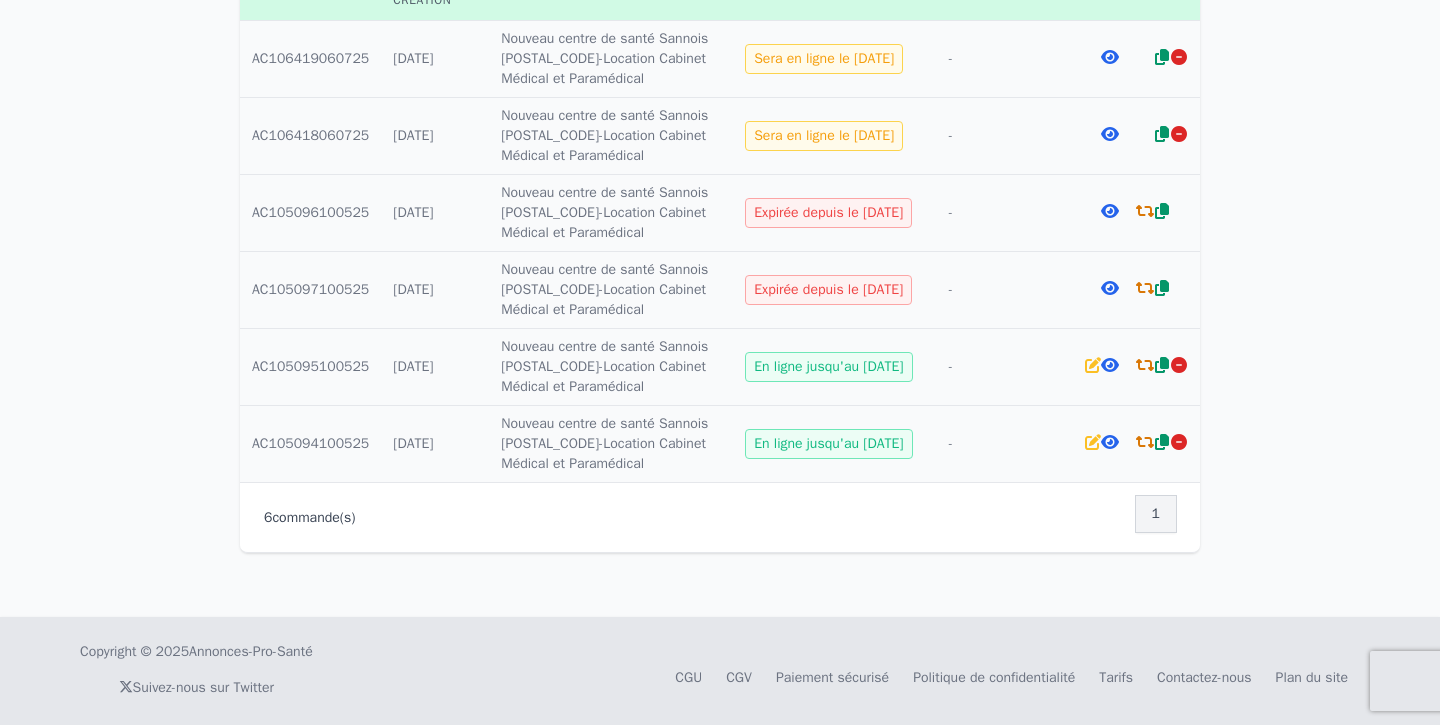 scroll, scrollTop: 462, scrollLeft: 0, axis: vertical 